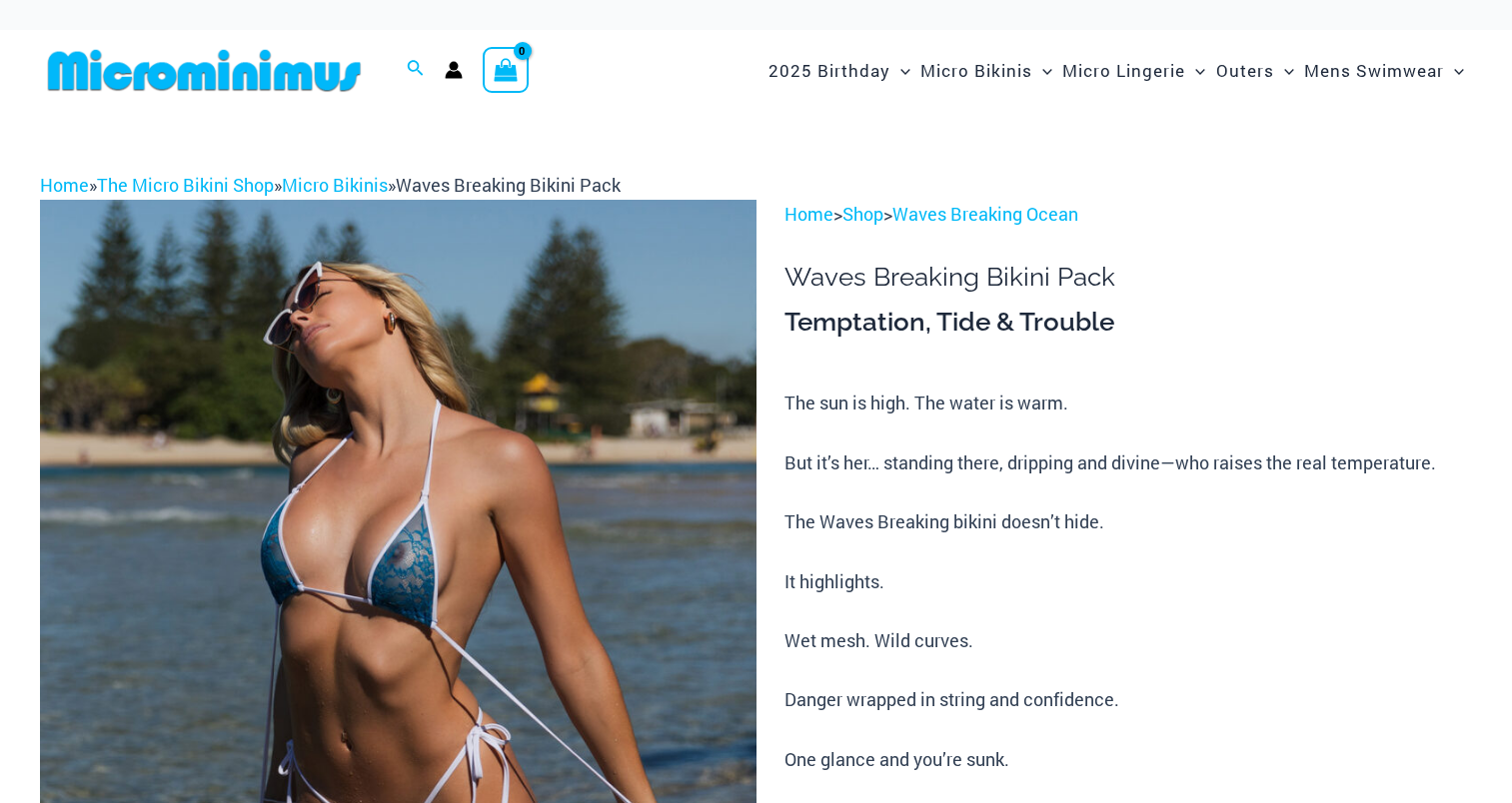 scroll, scrollTop: 0, scrollLeft: 0, axis: both 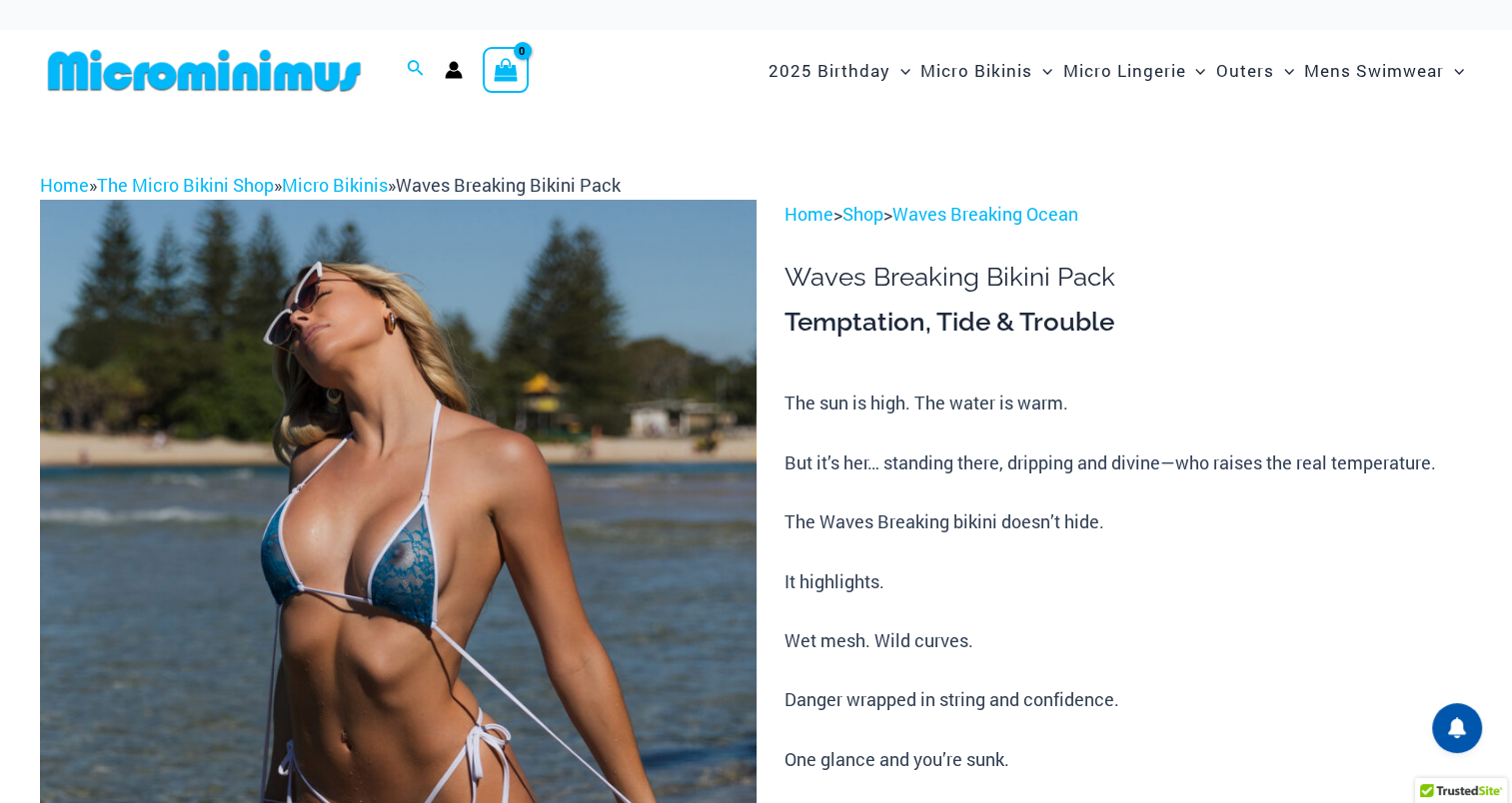click at bounding box center [398, 736] 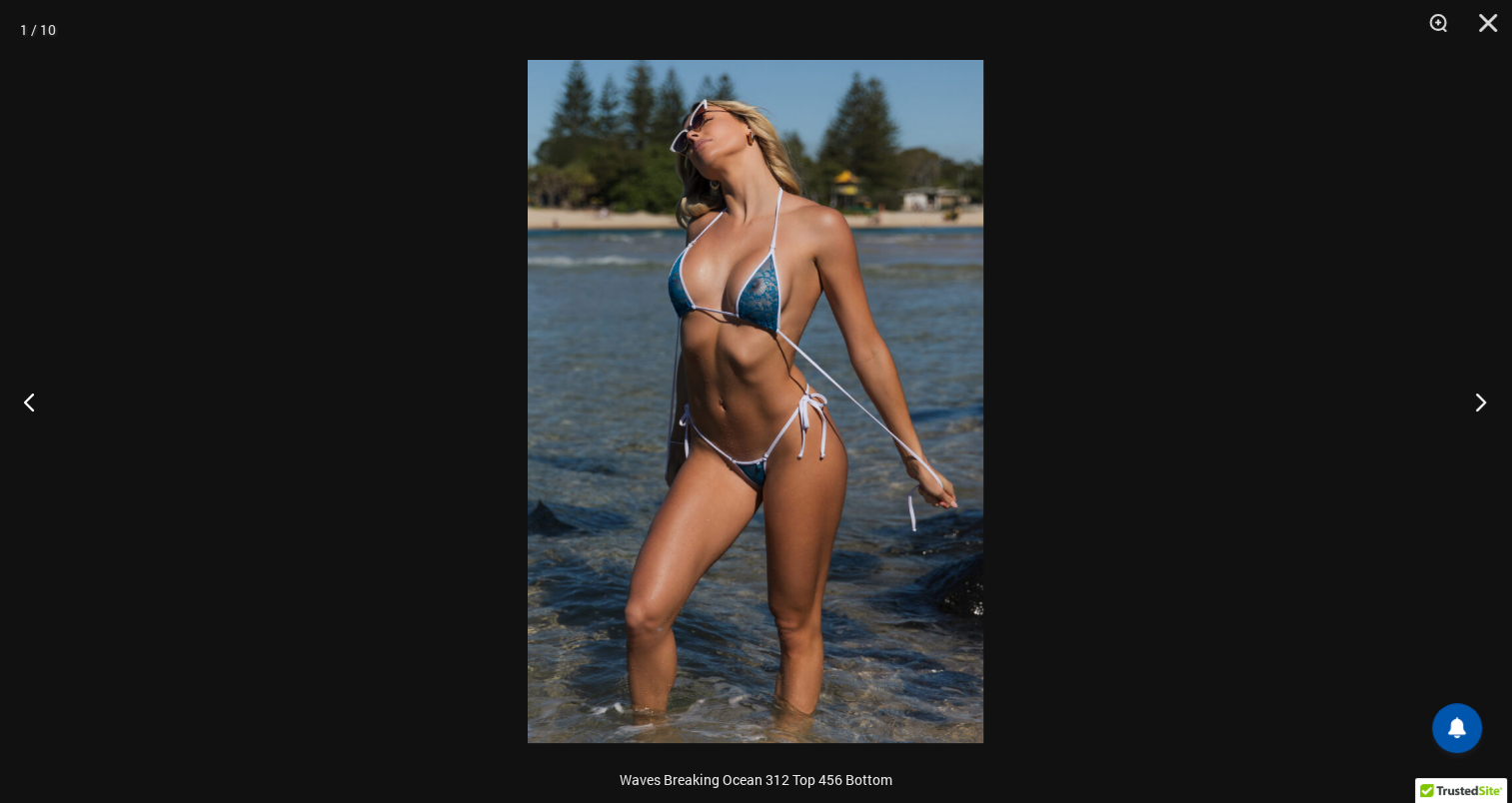 click at bounding box center [1474, 402] 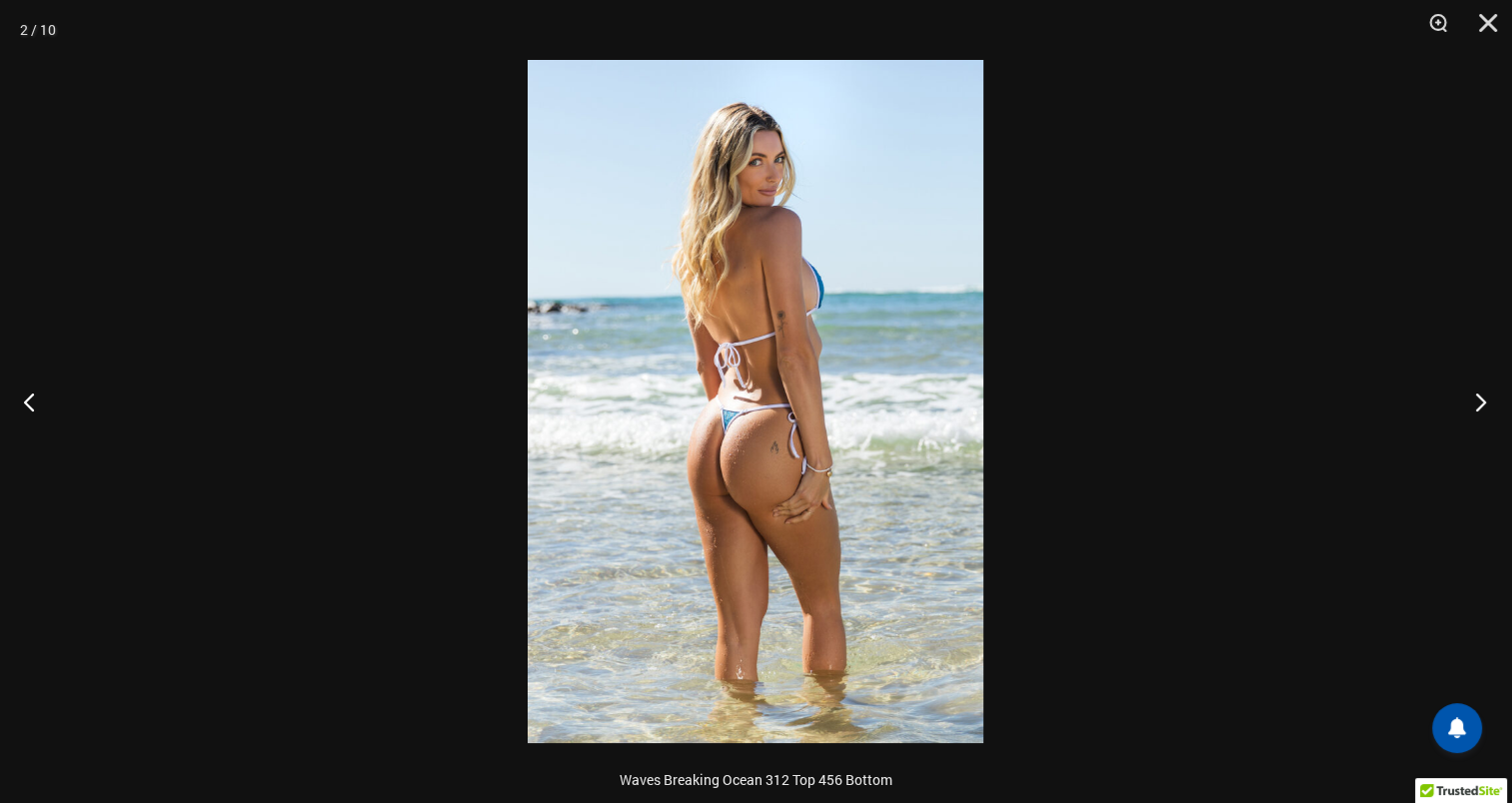 click at bounding box center (1474, 402) 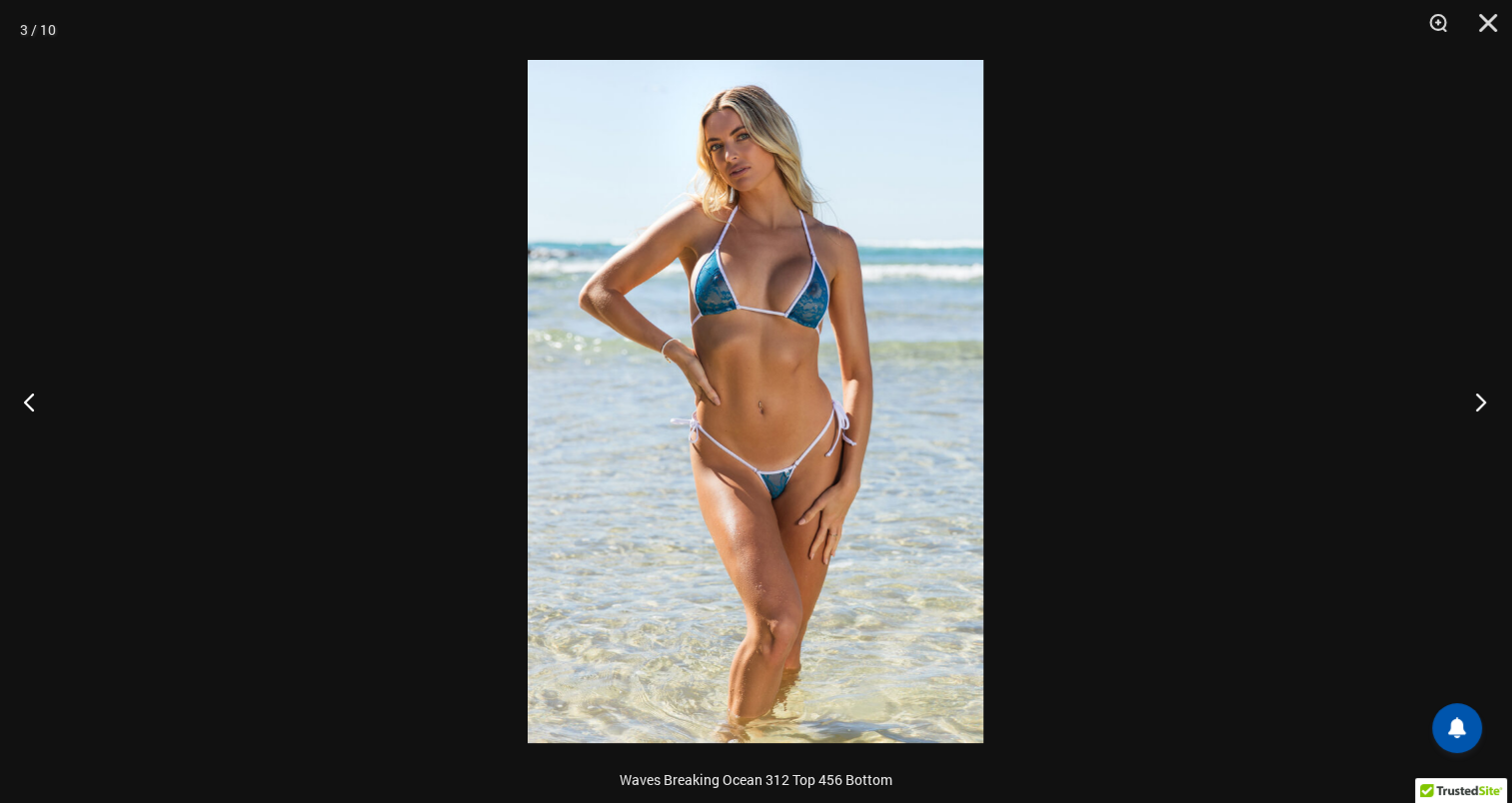click at bounding box center [1474, 402] 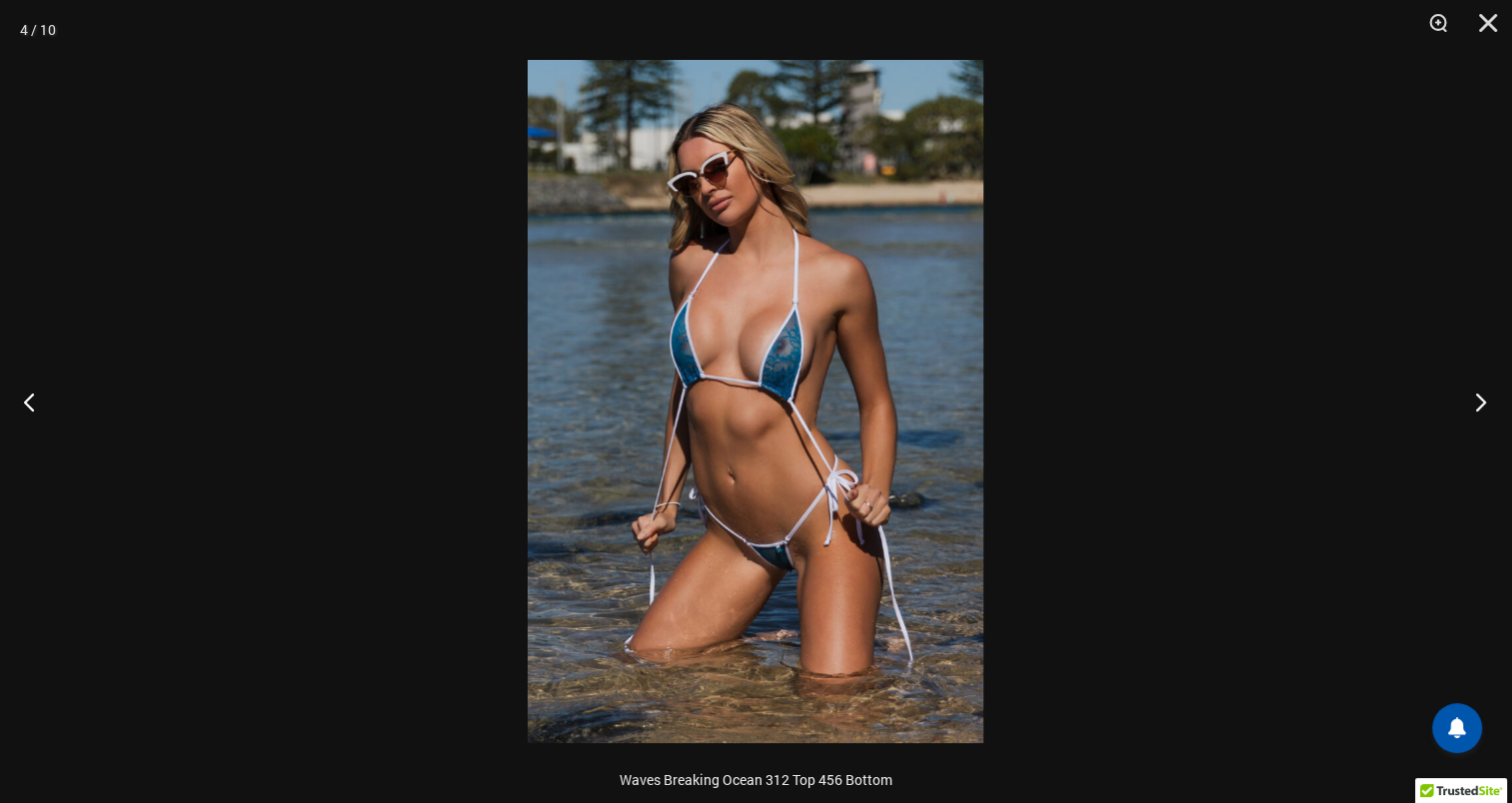 click at bounding box center [1474, 402] 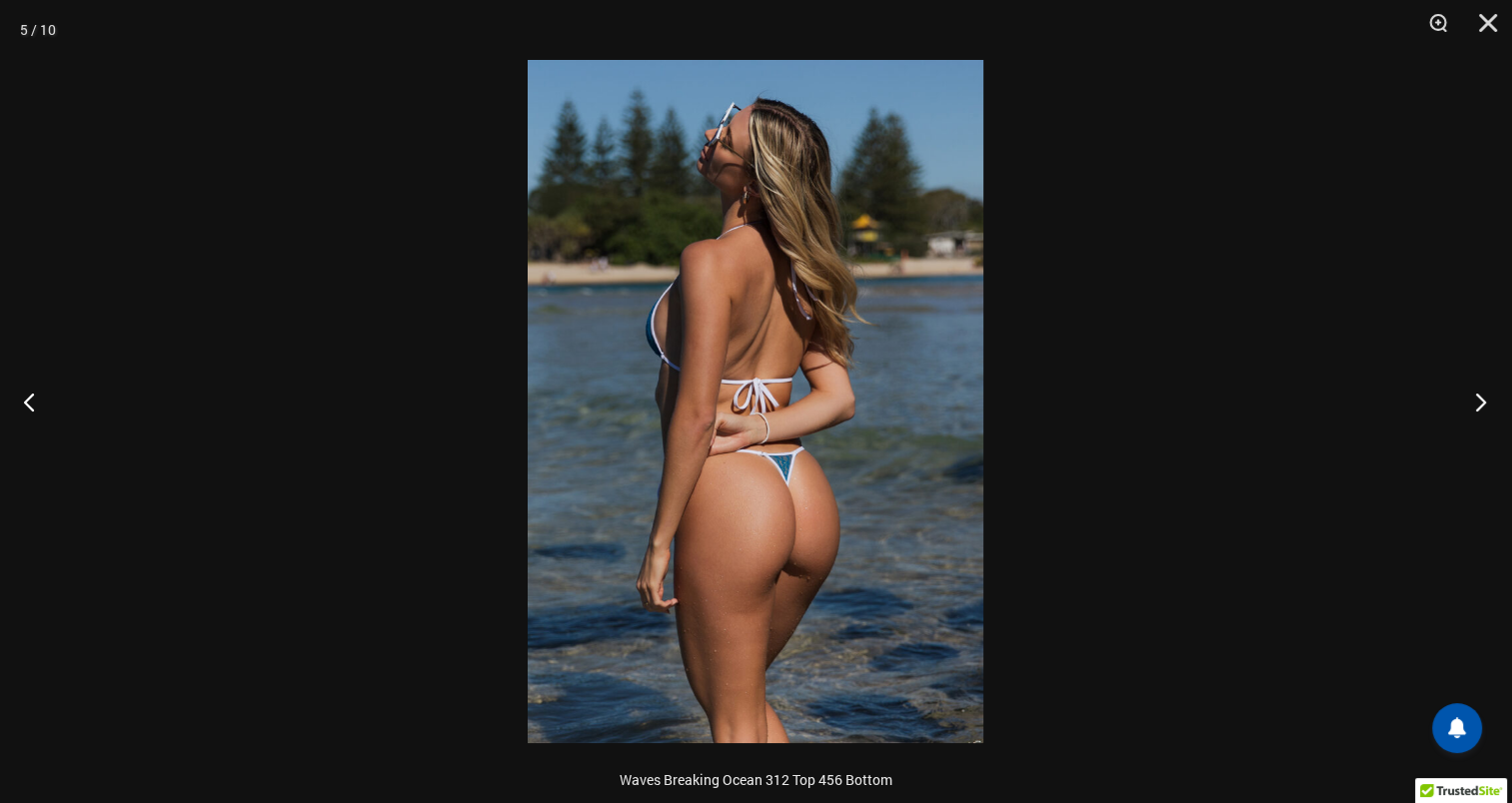 click at bounding box center [1474, 402] 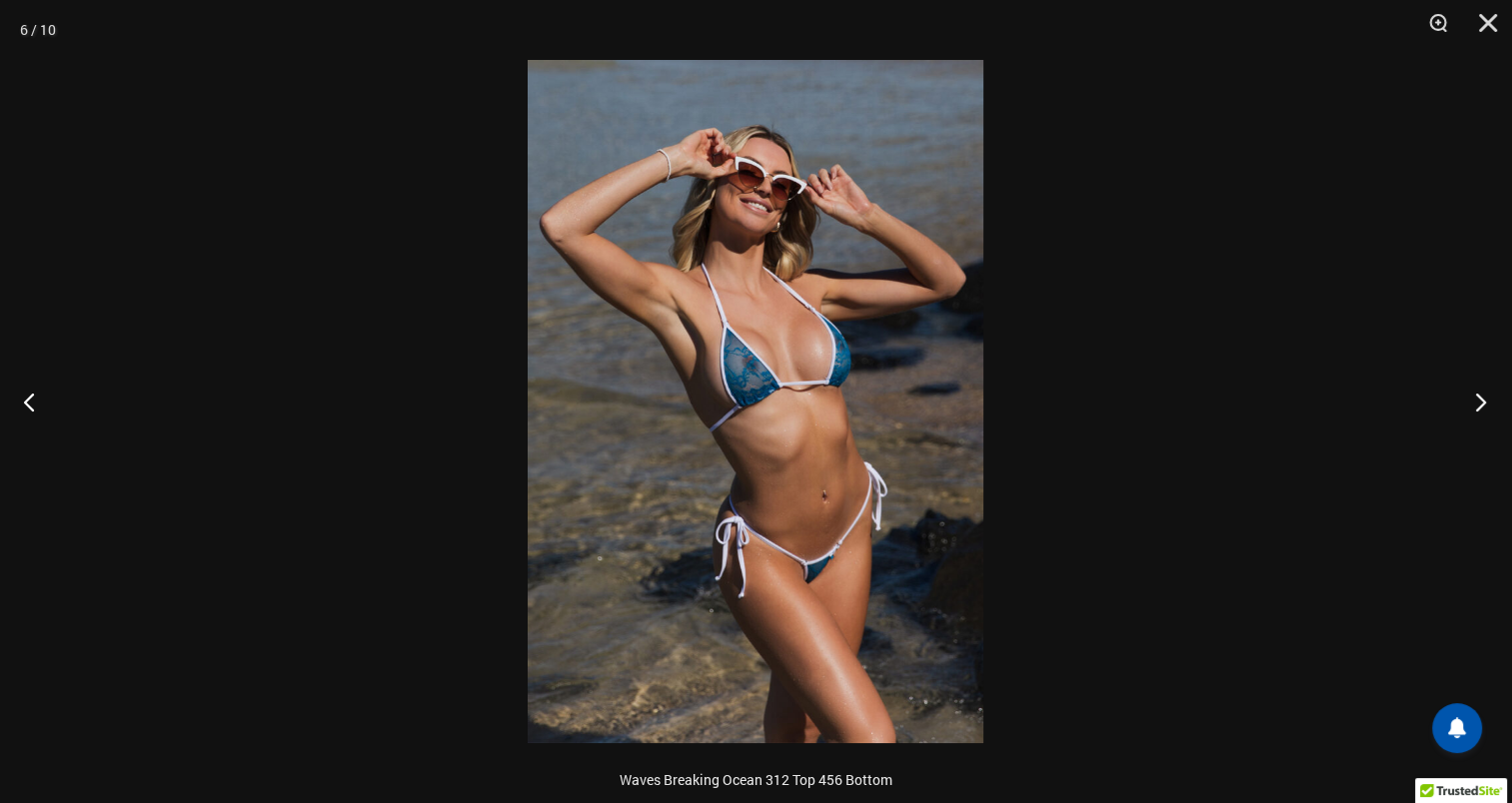 click at bounding box center (1474, 402) 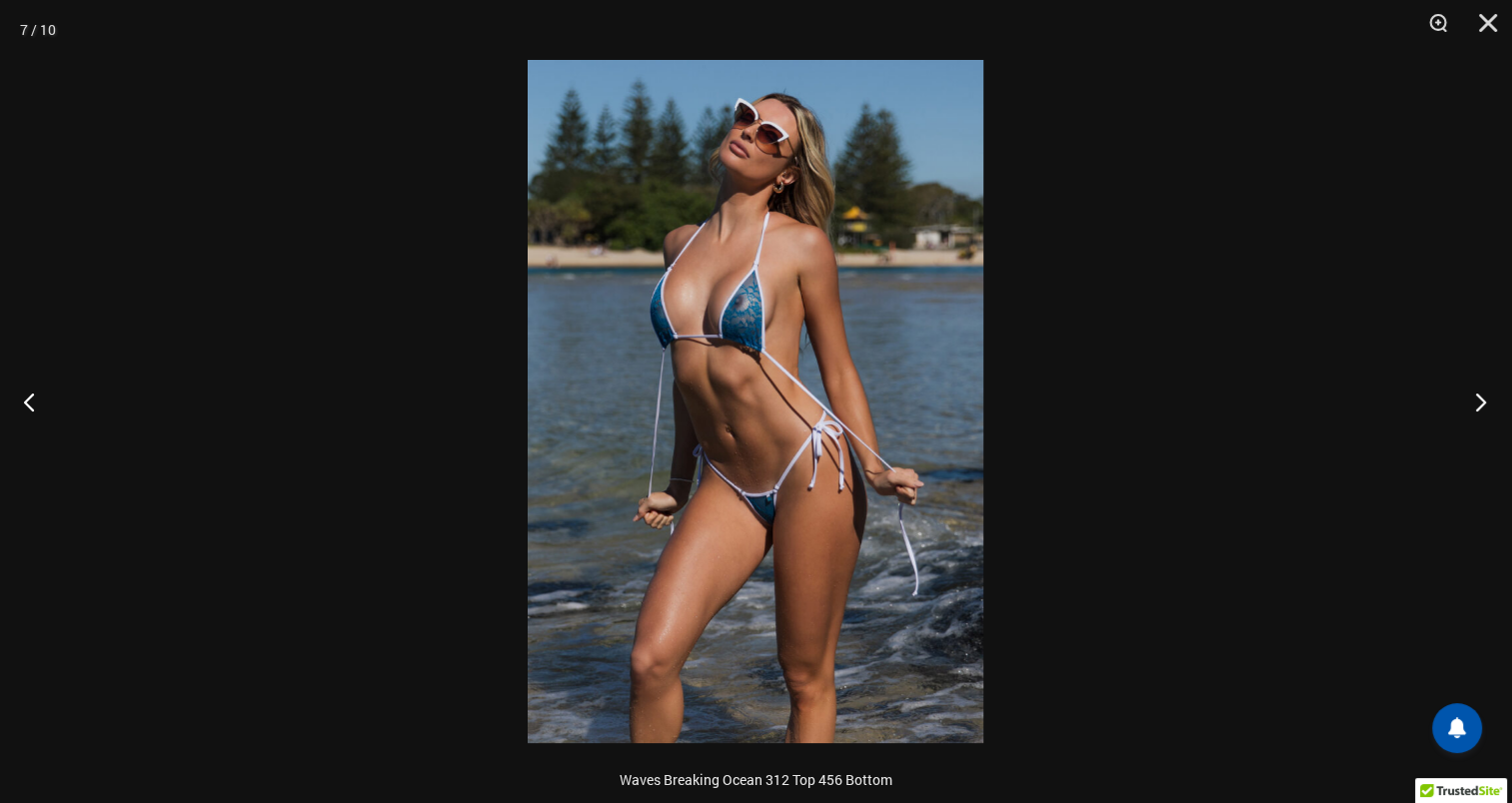 click at bounding box center [1474, 402] 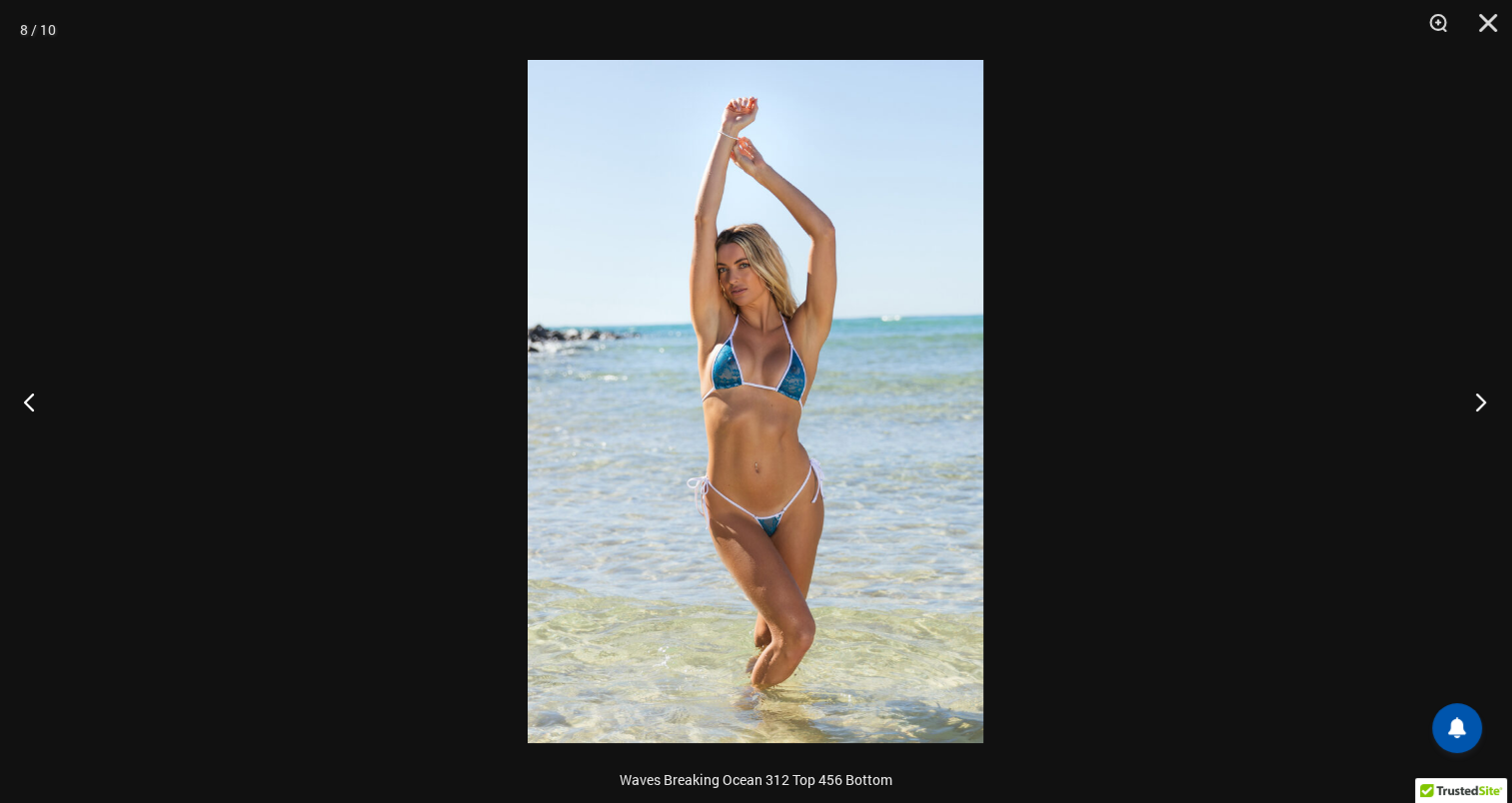 click at bounding box center (1474, 402) 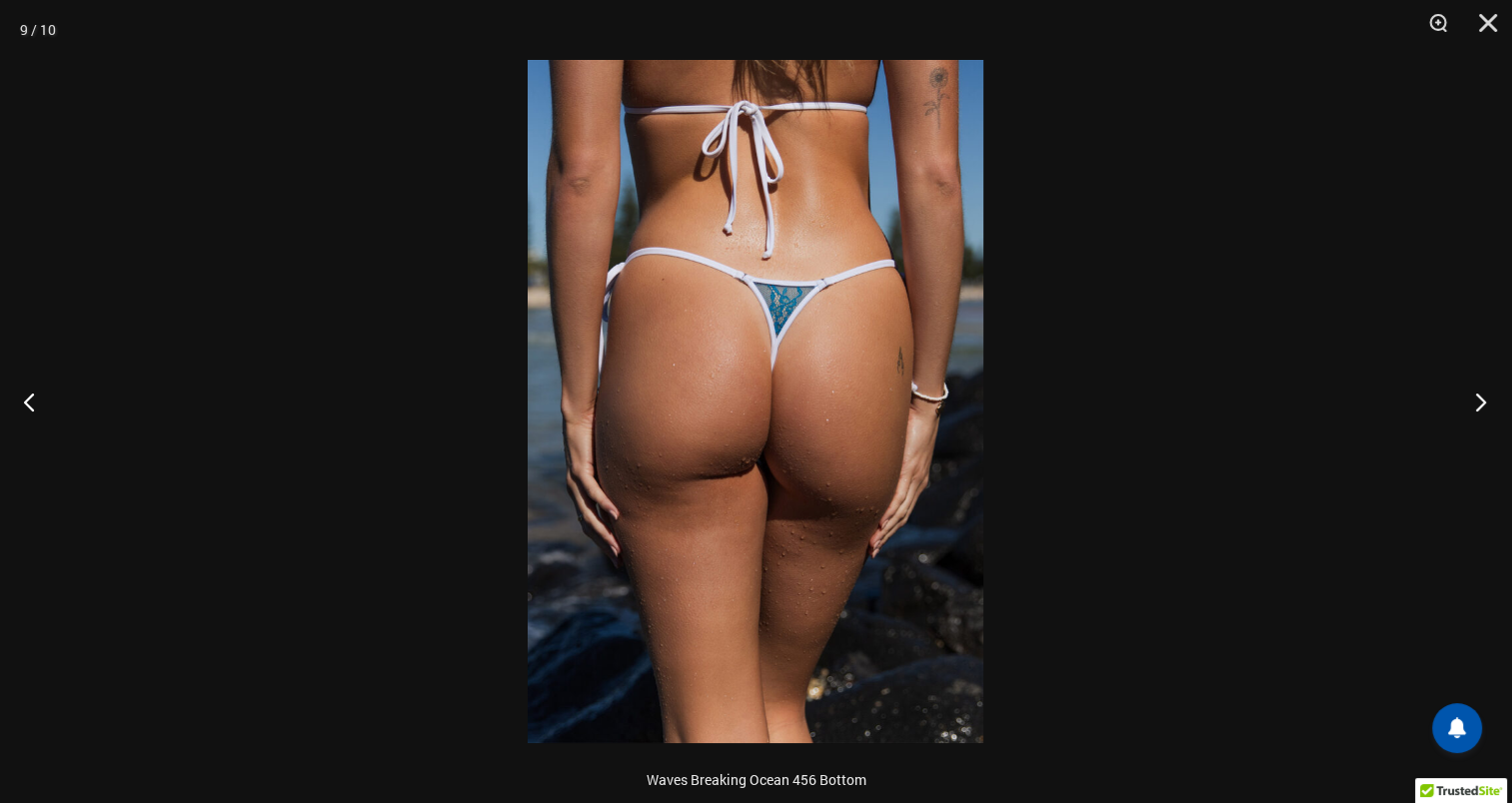 click at bounding box center [1474, 402] 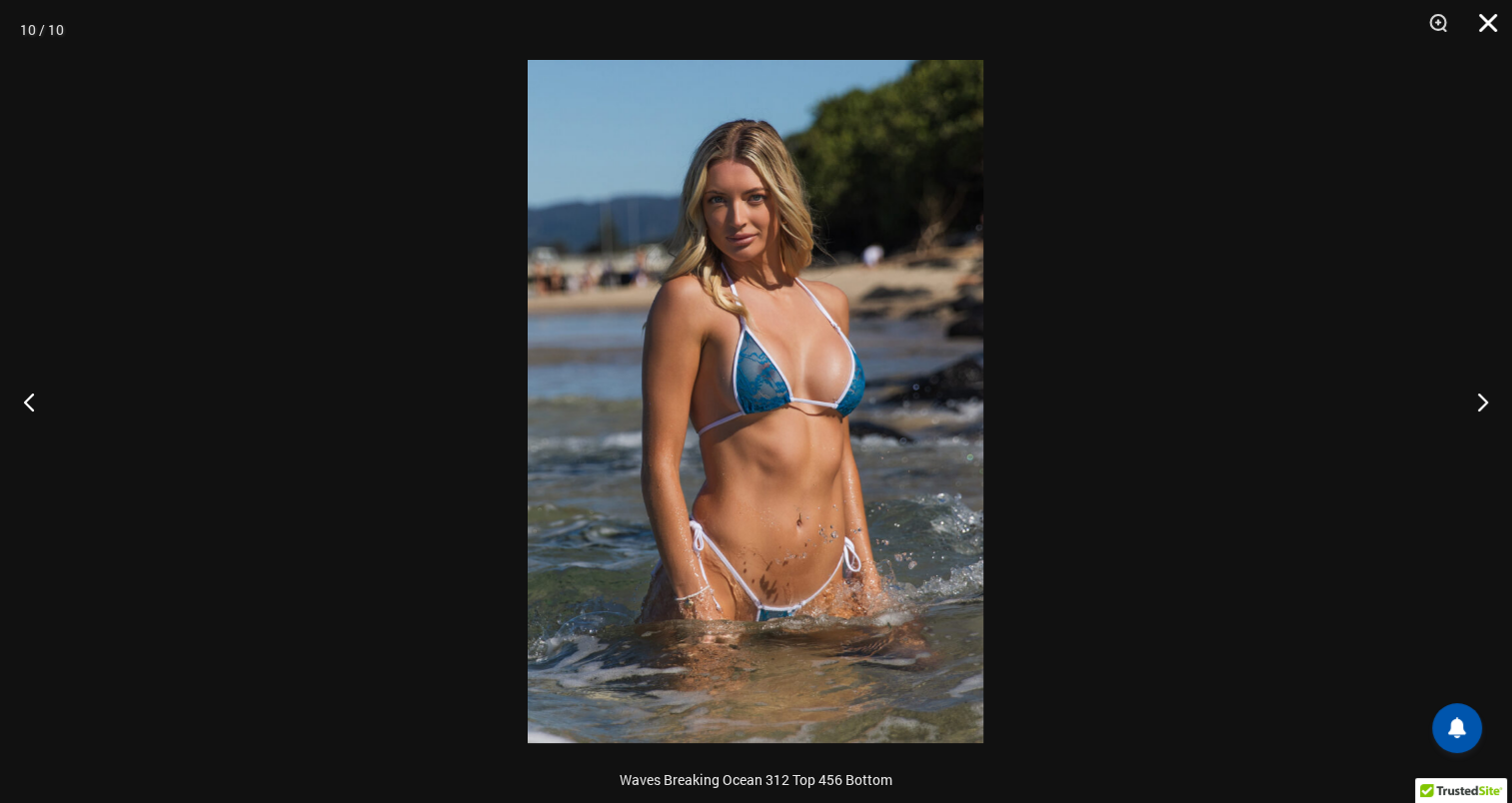 click at bounding box center (1481, 30) 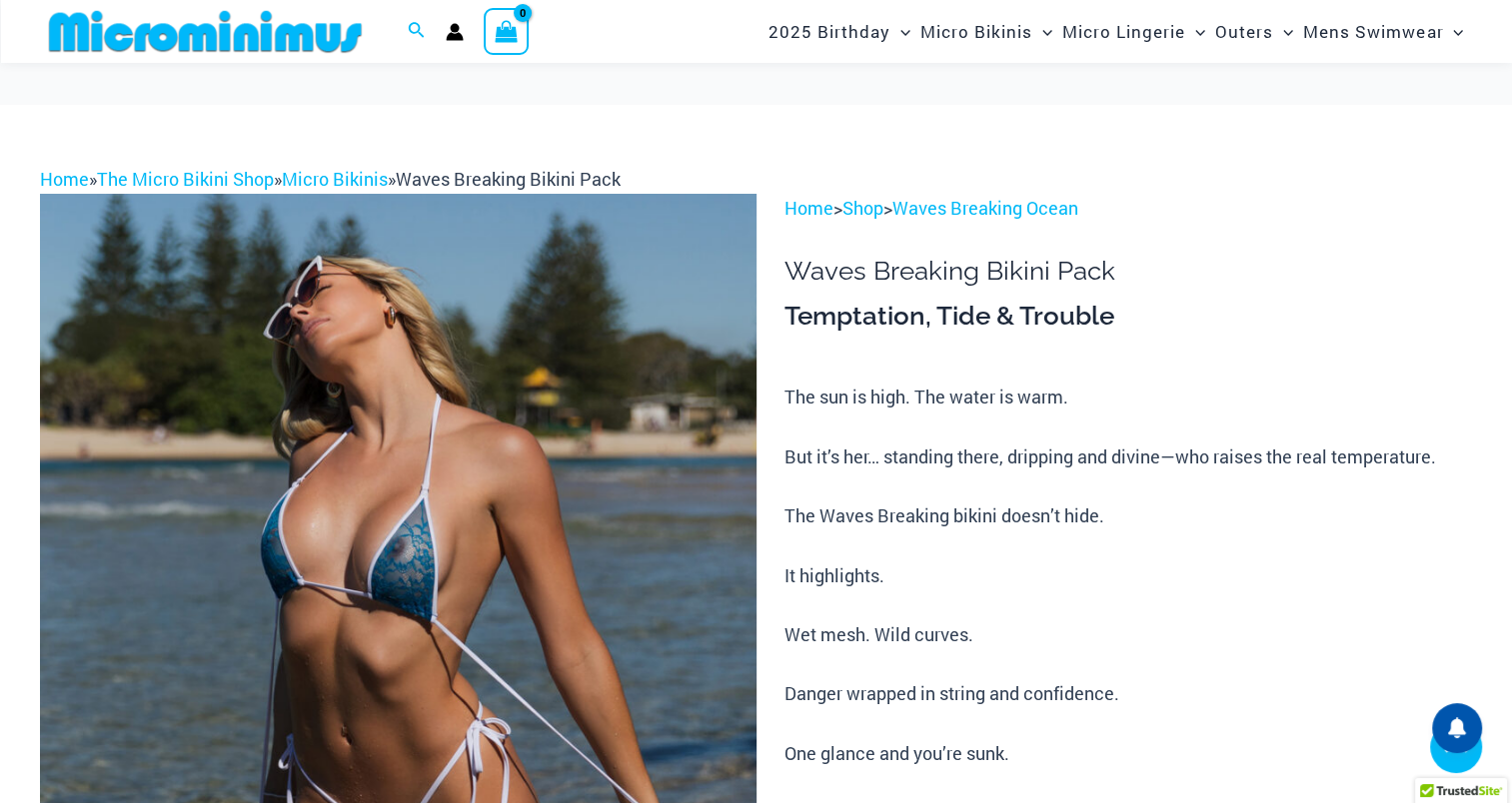 scroll, scrollTop: 684, scrollLeft: 0, axis: vertical 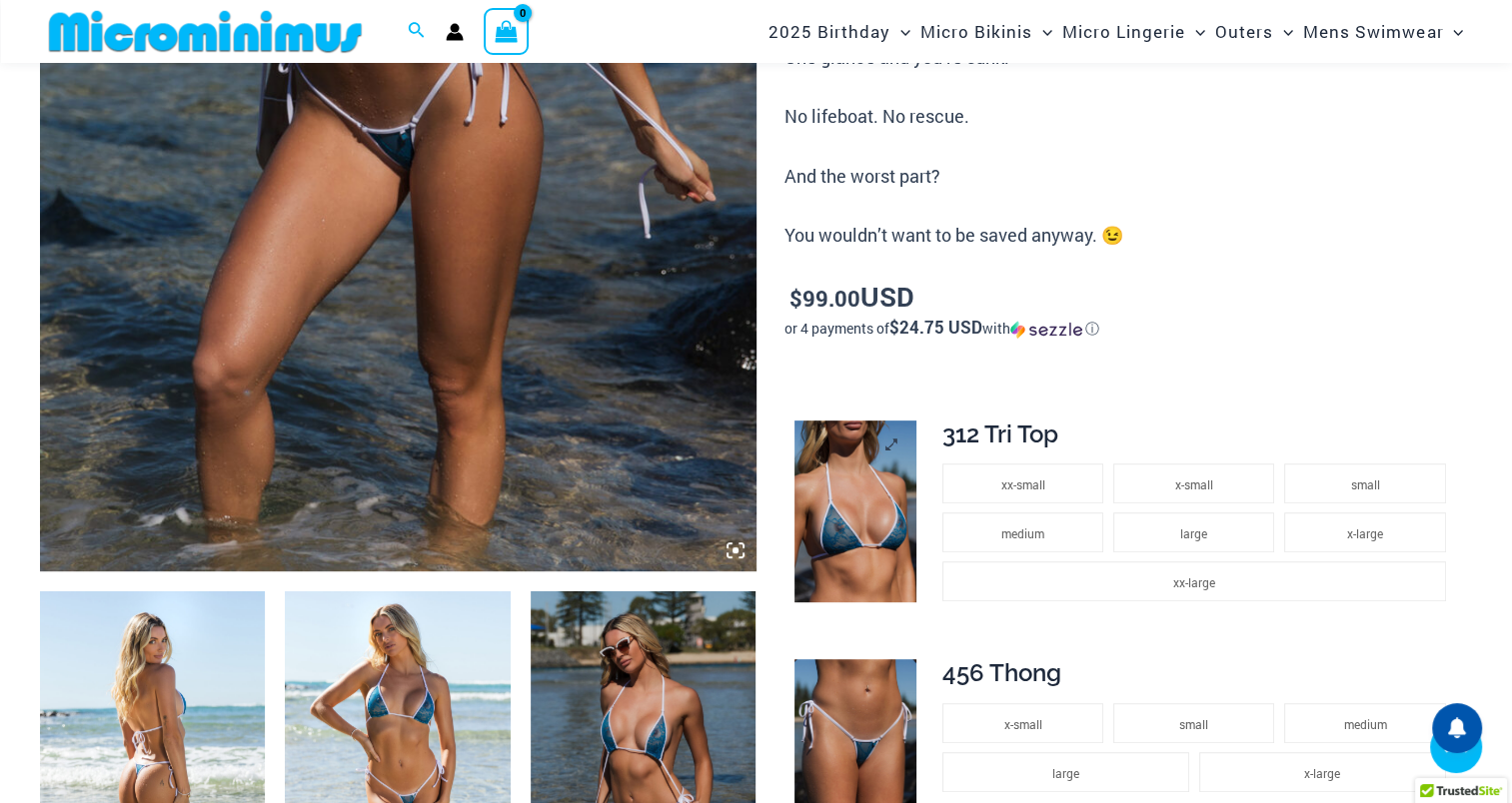 click at bounding box center [854, 511] 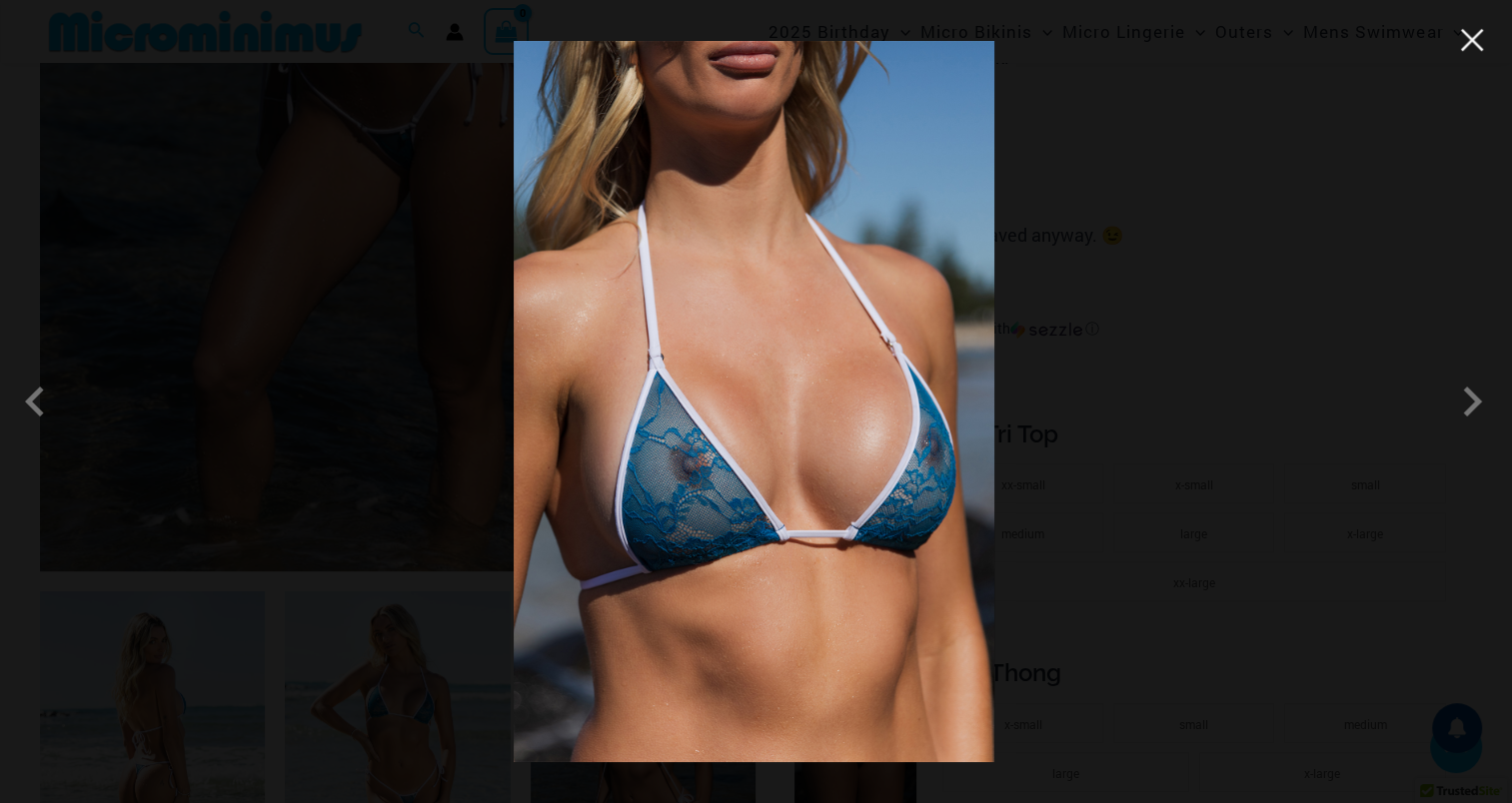 click at bounding box center (1472, 40) 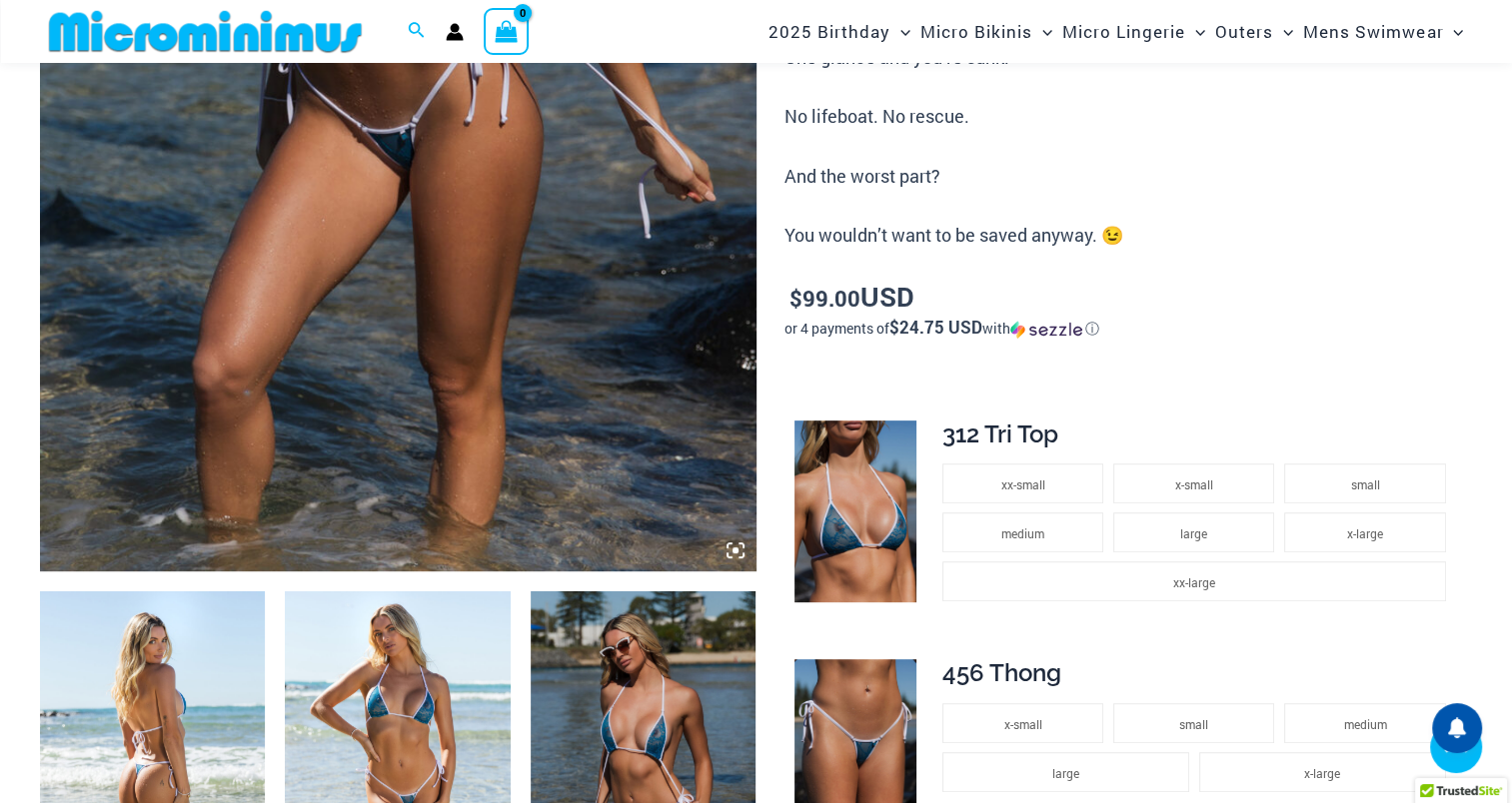 scroll, scrollTop: 1386, scrollLeft: 0, axis: vertical 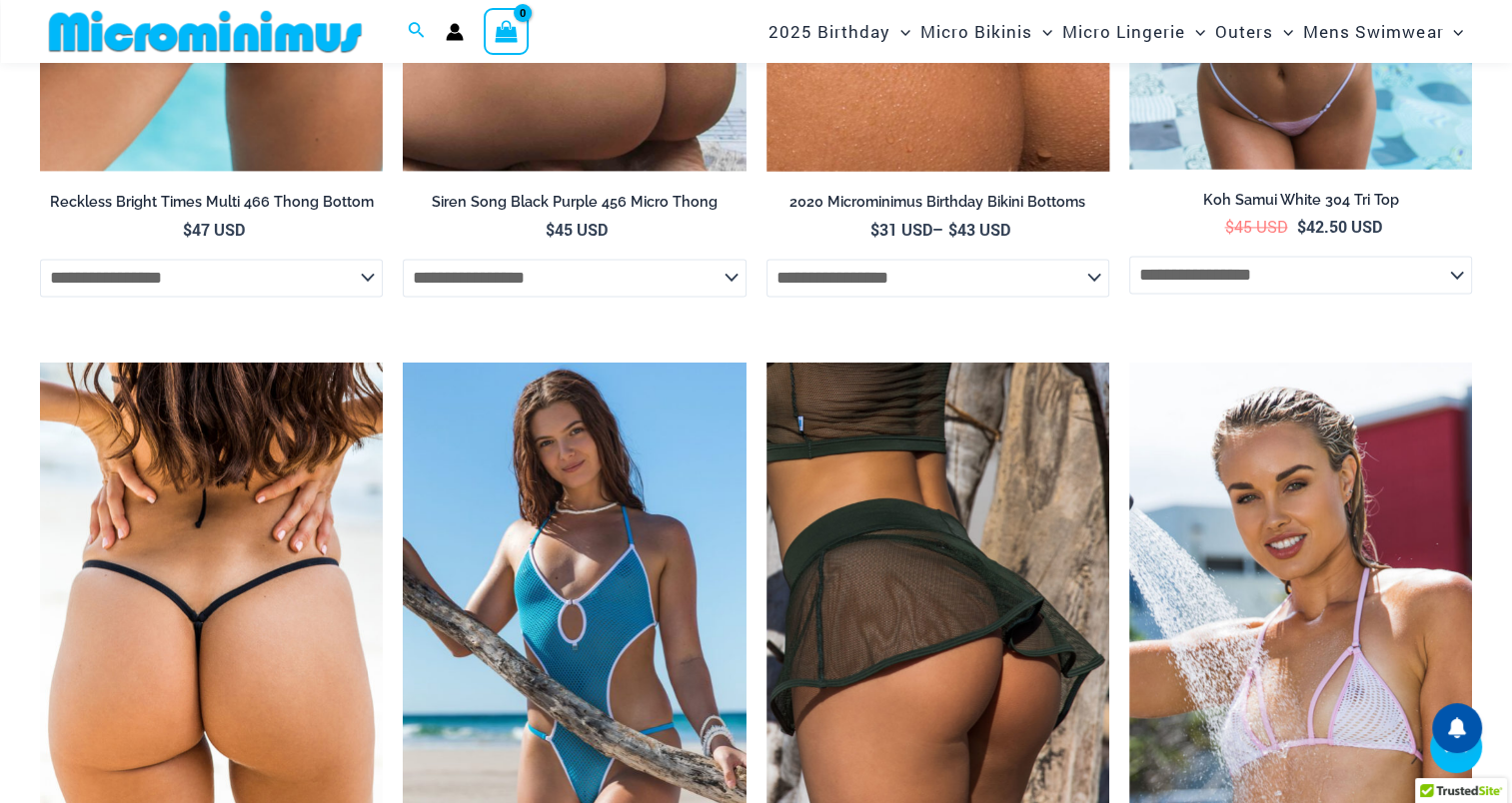 click at bounding box center [1300, -87] 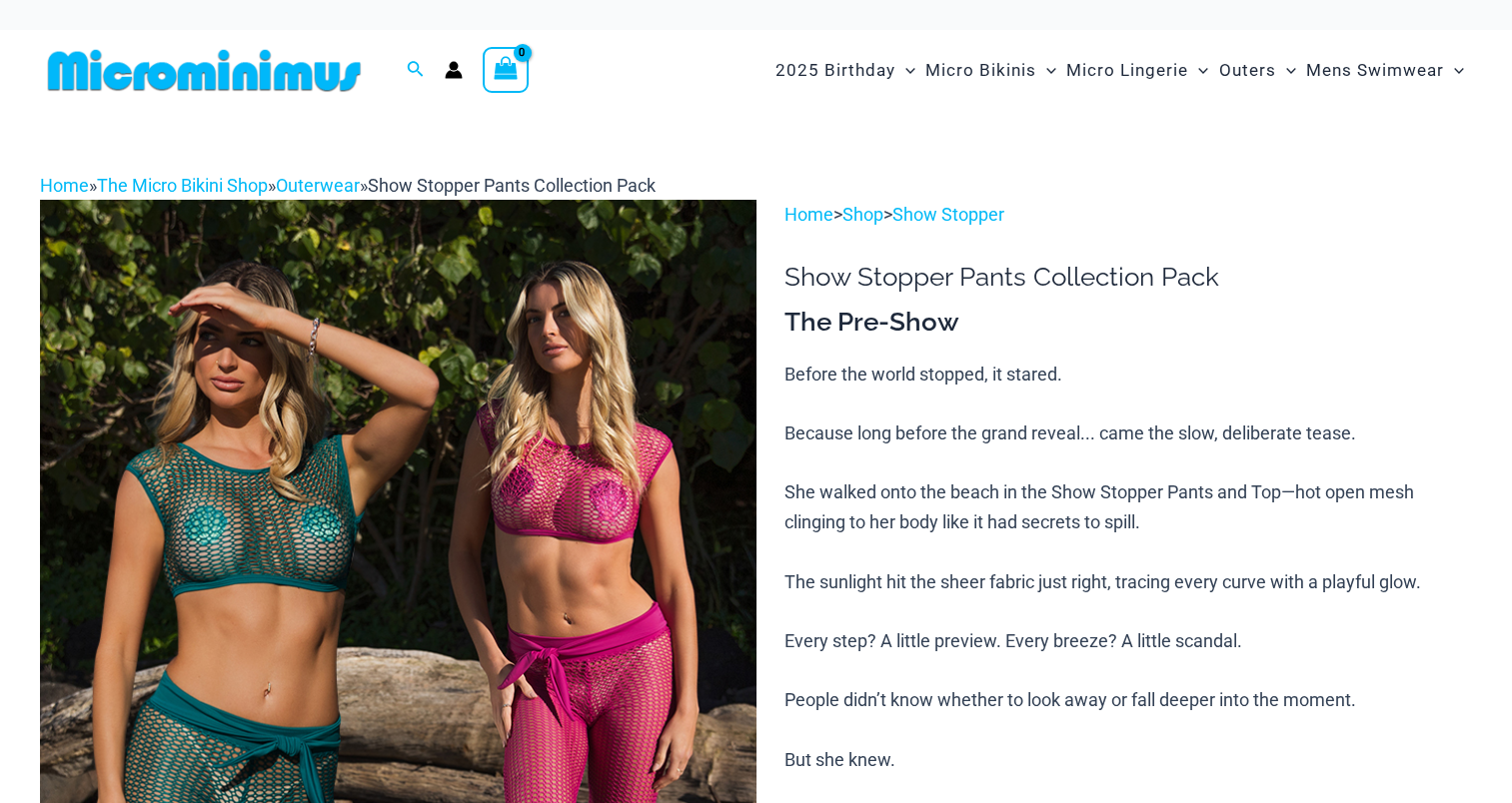scroll, scrollTop: 0, scrollLeft: 0, axis: both 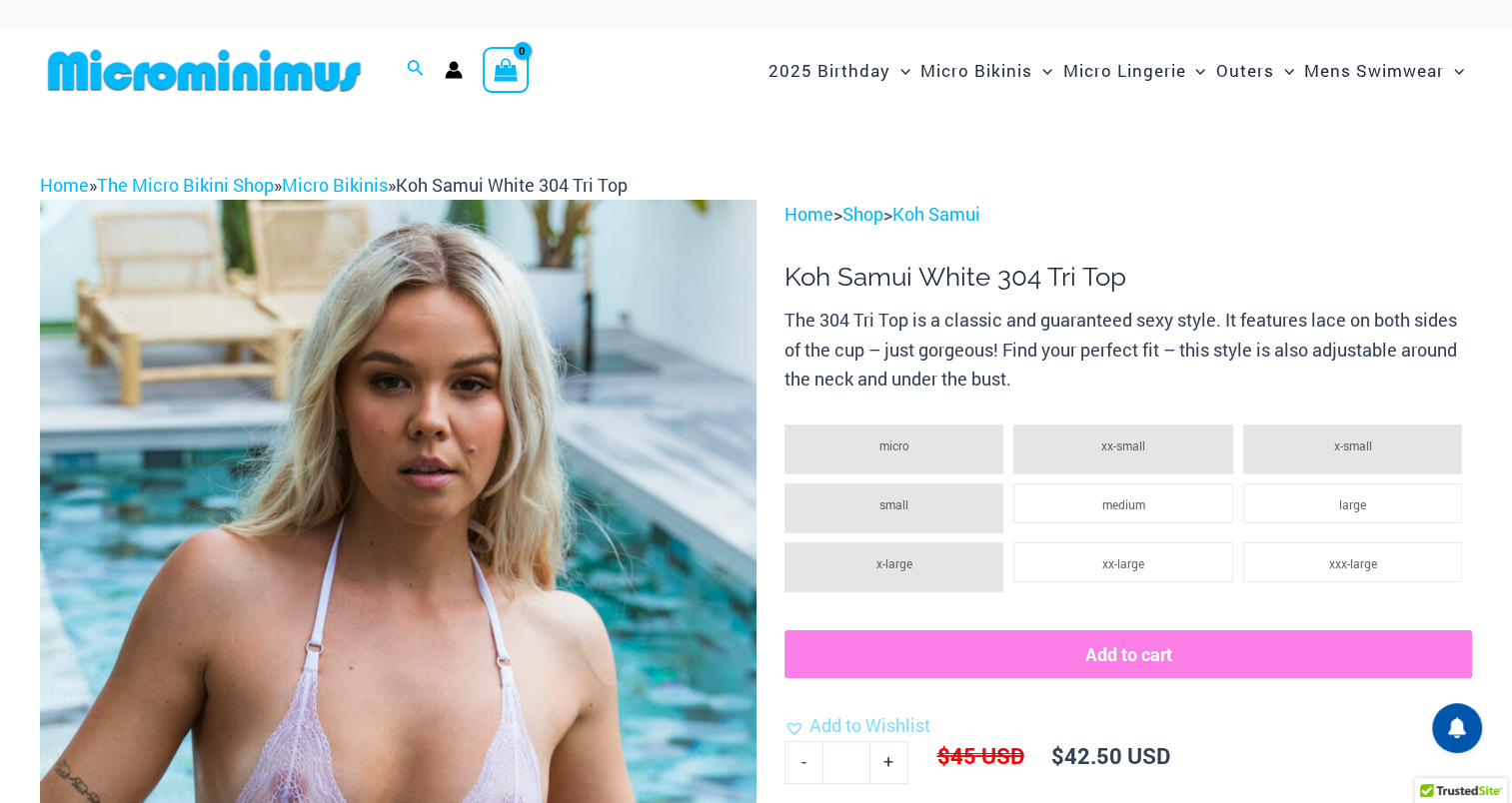 click at bounding box center (398, 733) 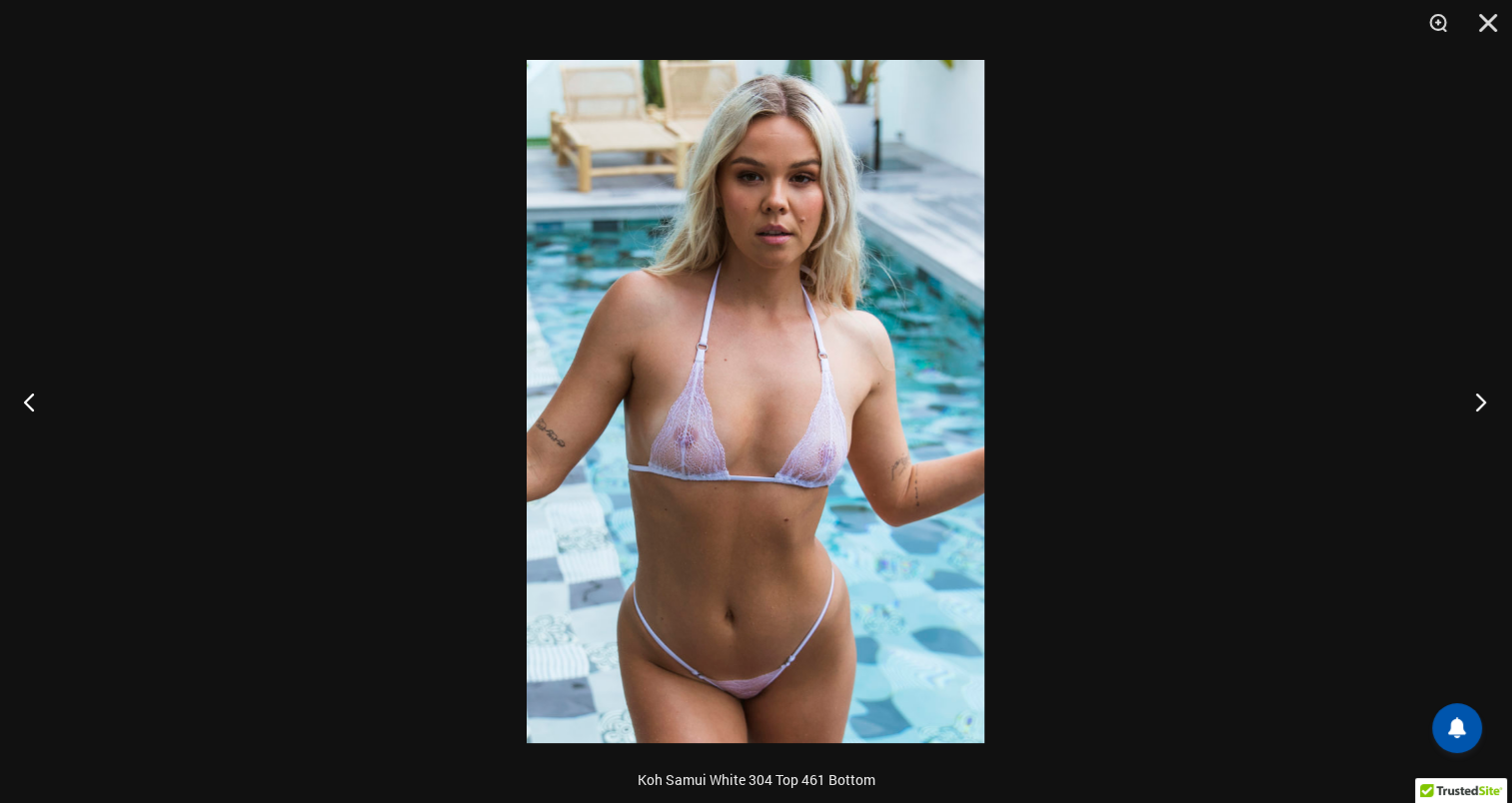 click at bounding box center [1474, 402] 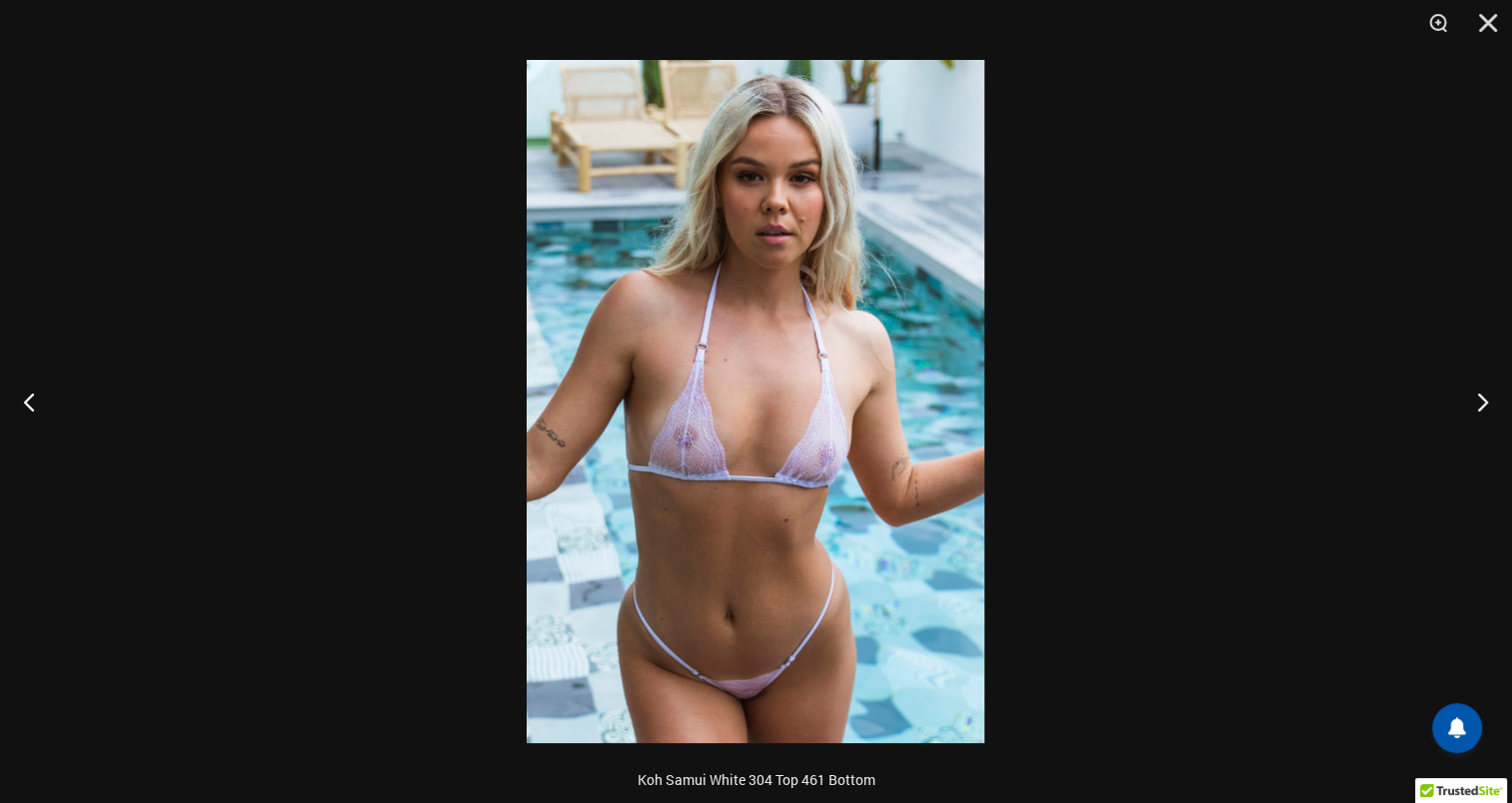 click at bounding box center [756, 402] 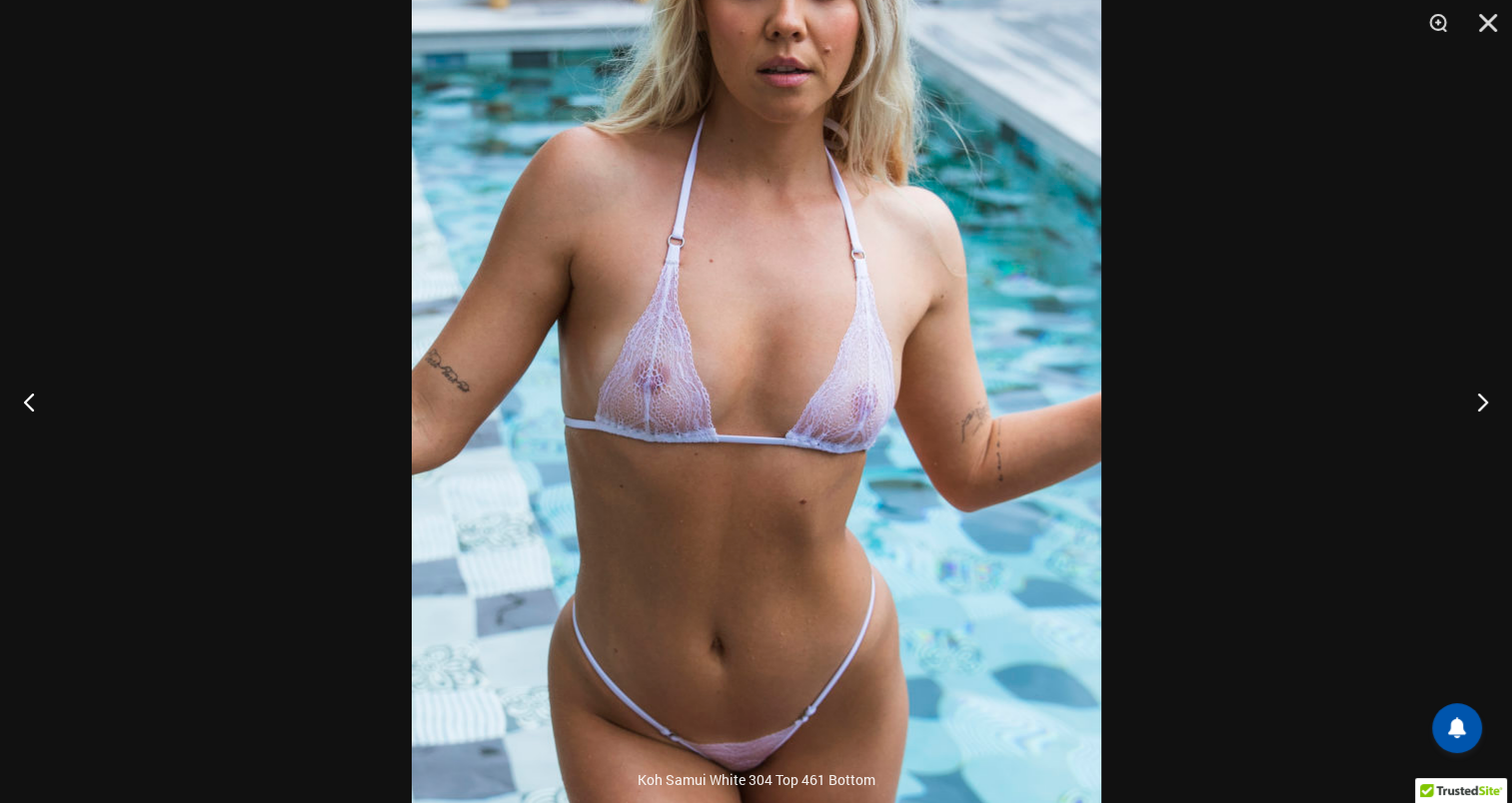 click at bounding box center [756, 324] 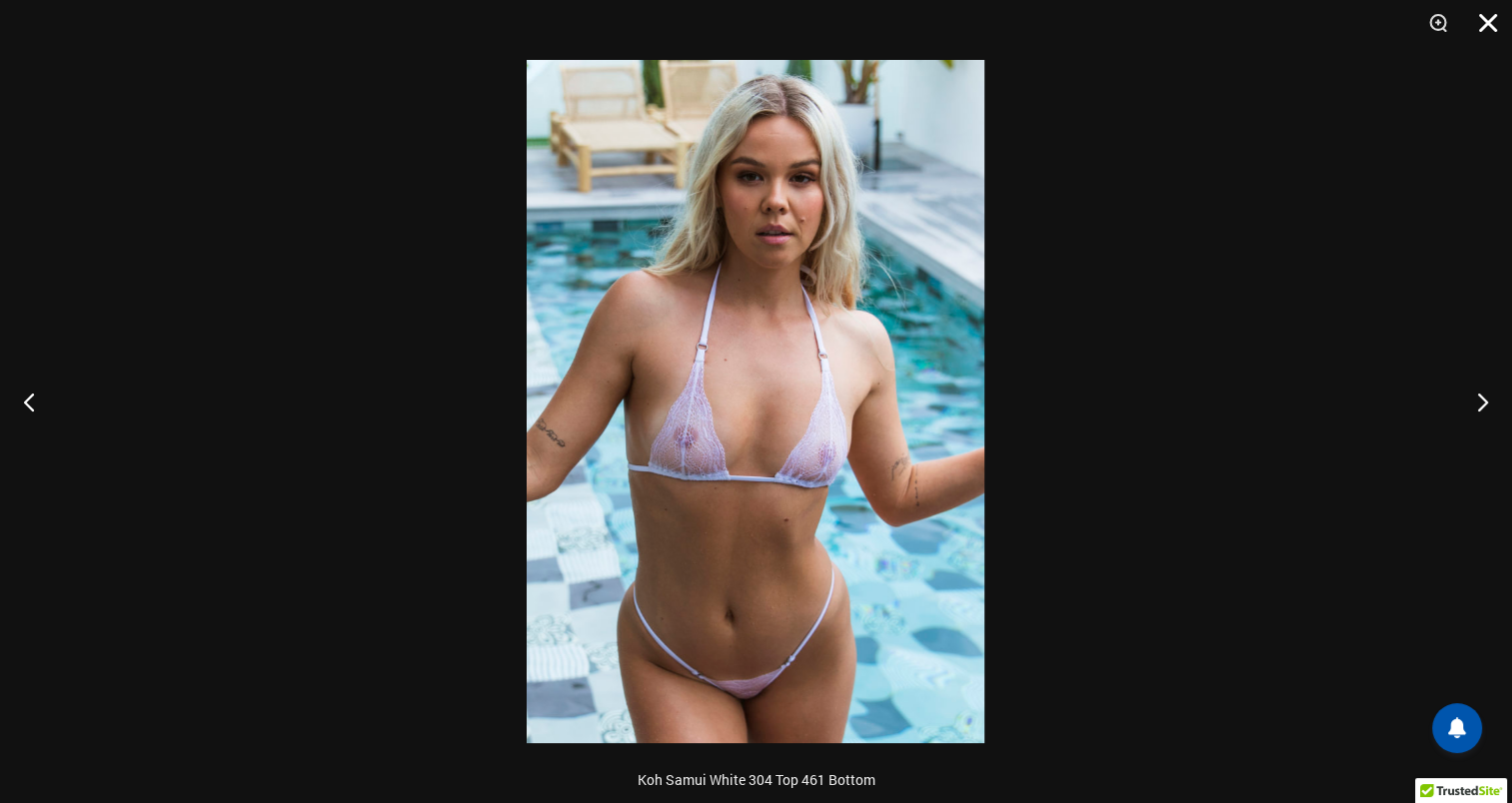 click at bounding box center [1481, 30] 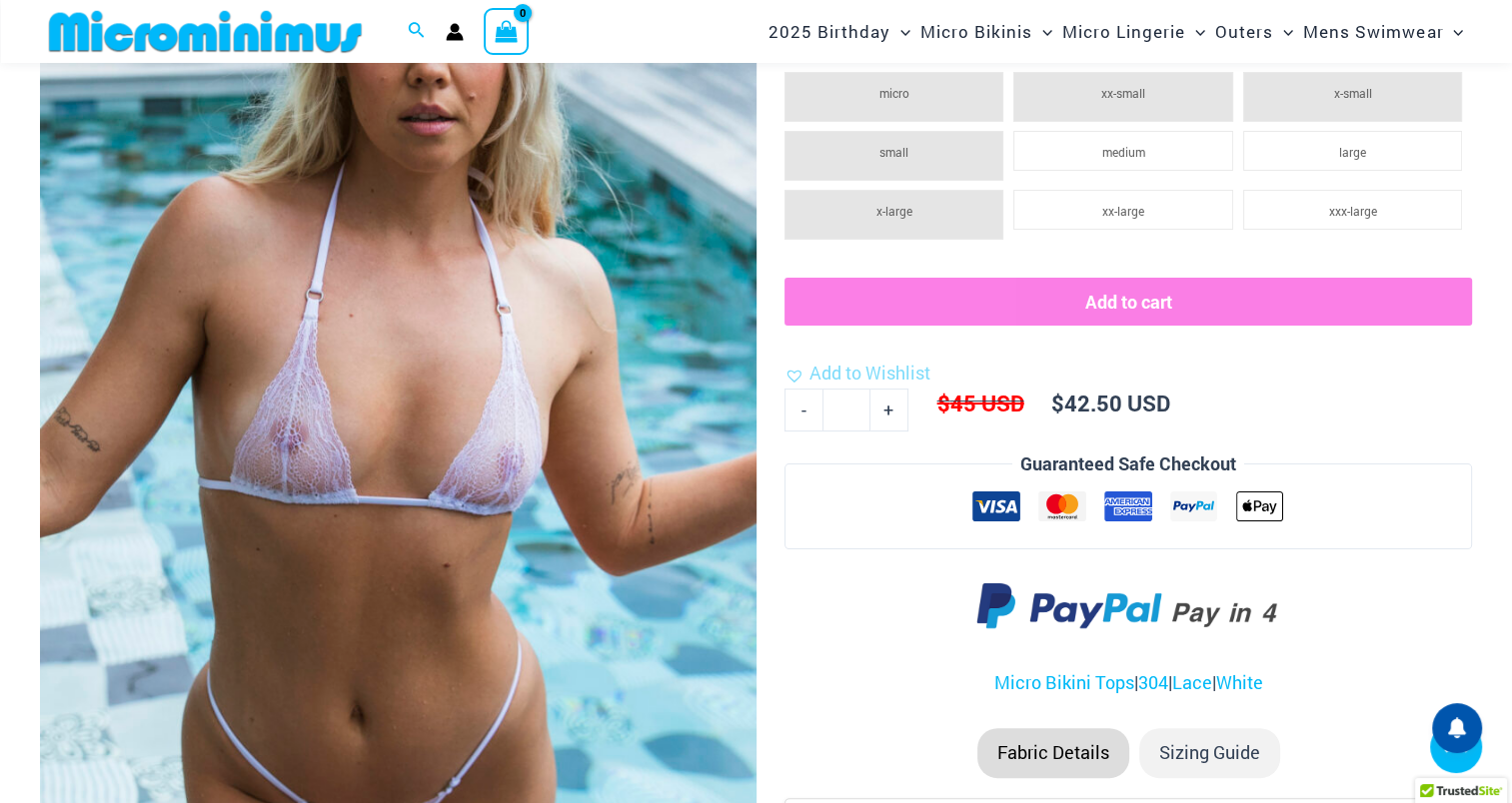 scroll, scrollTop: 1037, scrollLeft: 0, axis: vertical 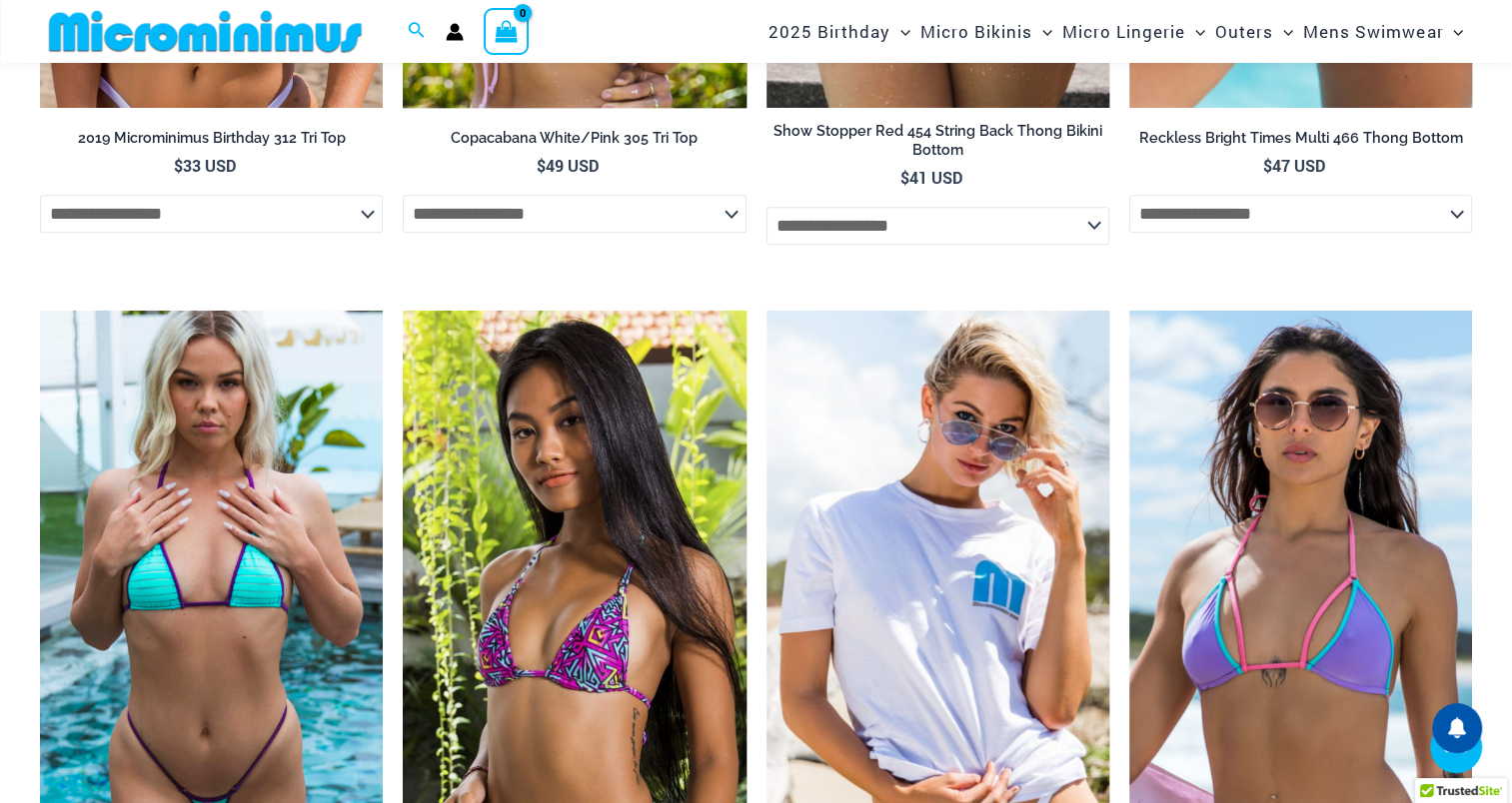 click at bounding box center (574, -150) 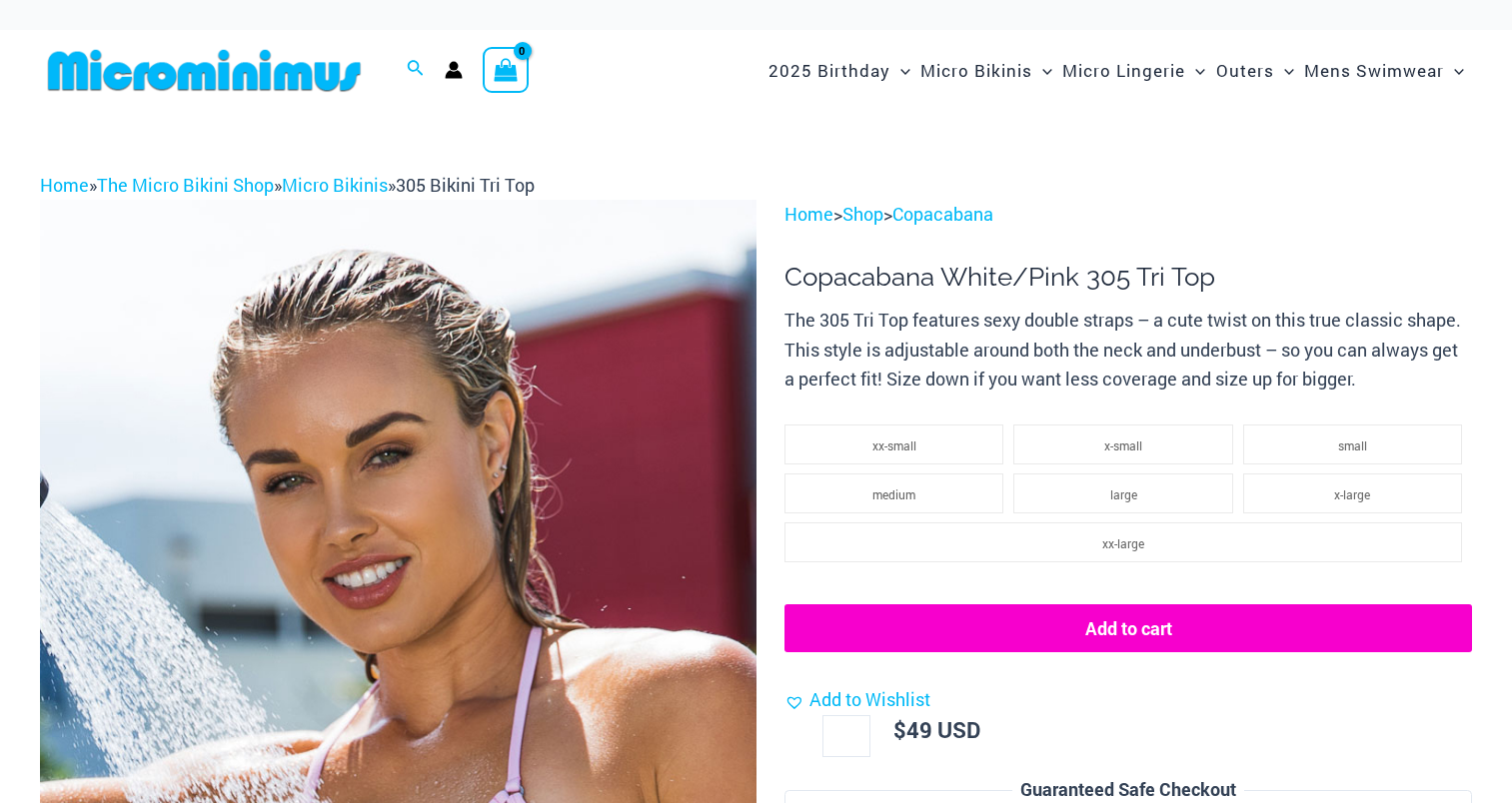 scroll, scrollTop: 0, scrollLeft: 0, axis: both 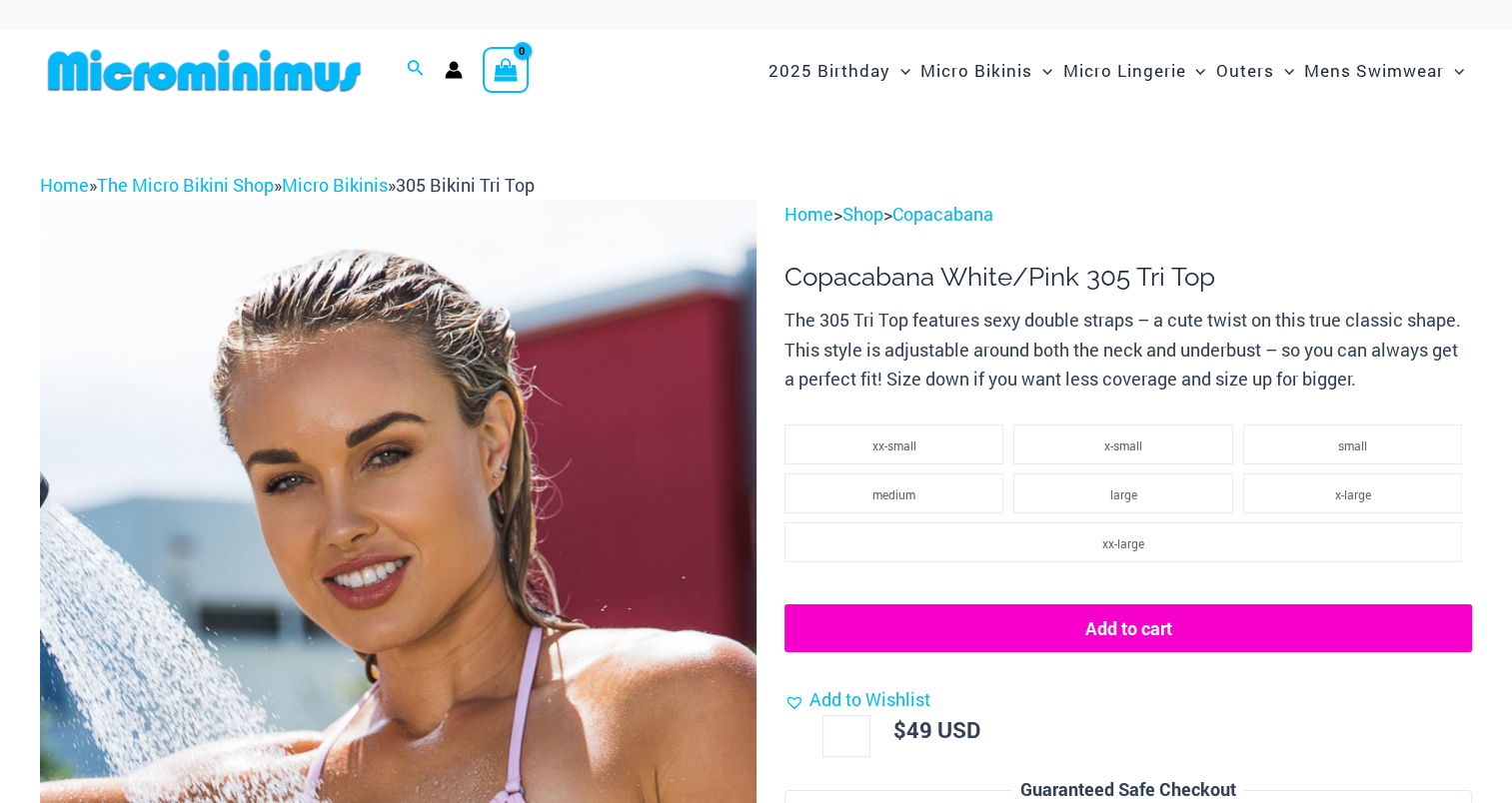 click at bounding box center [398, 736] 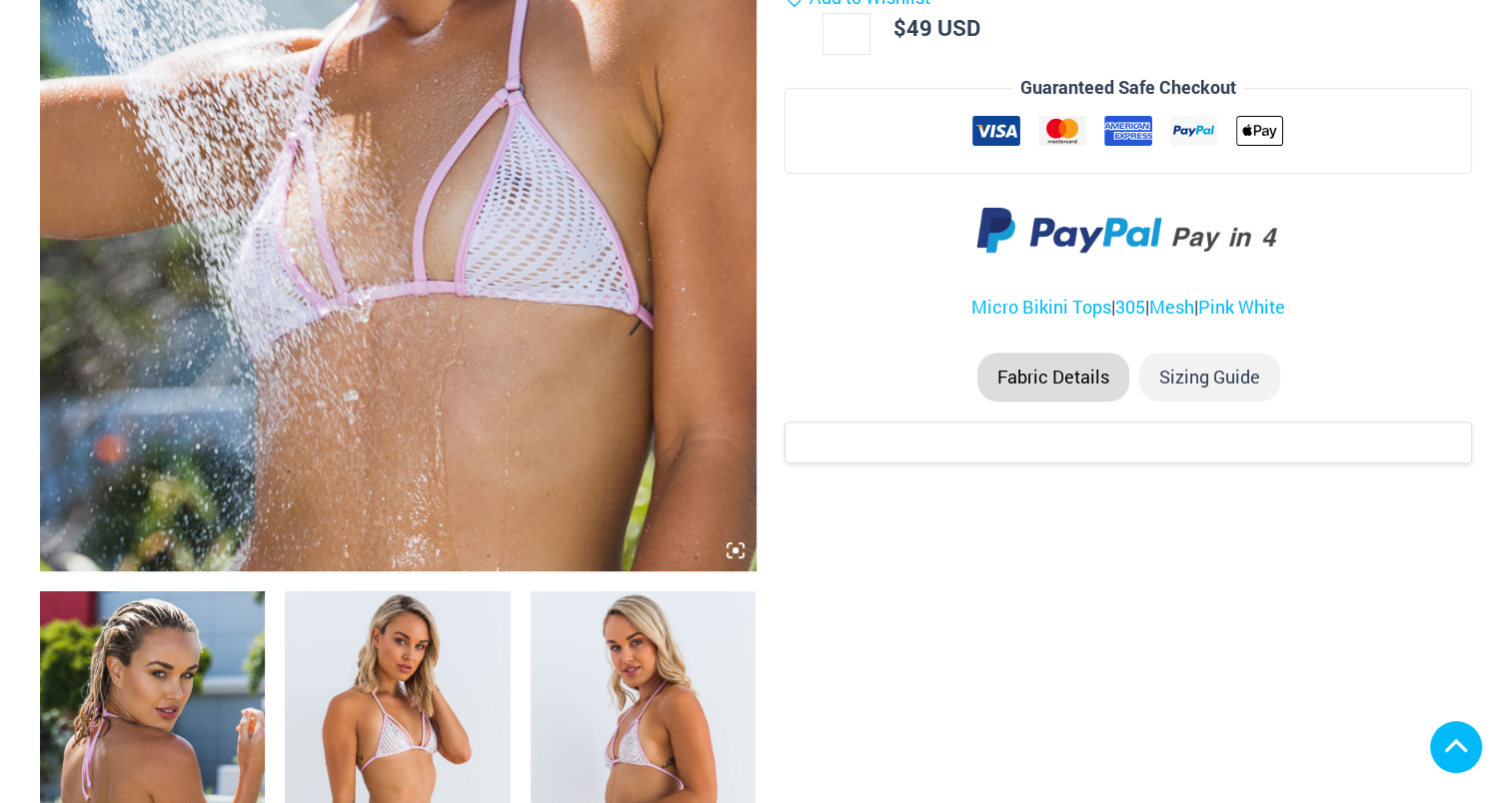 scroll, scrollTop: 1404, scrollLeft: 0, axis: vertical 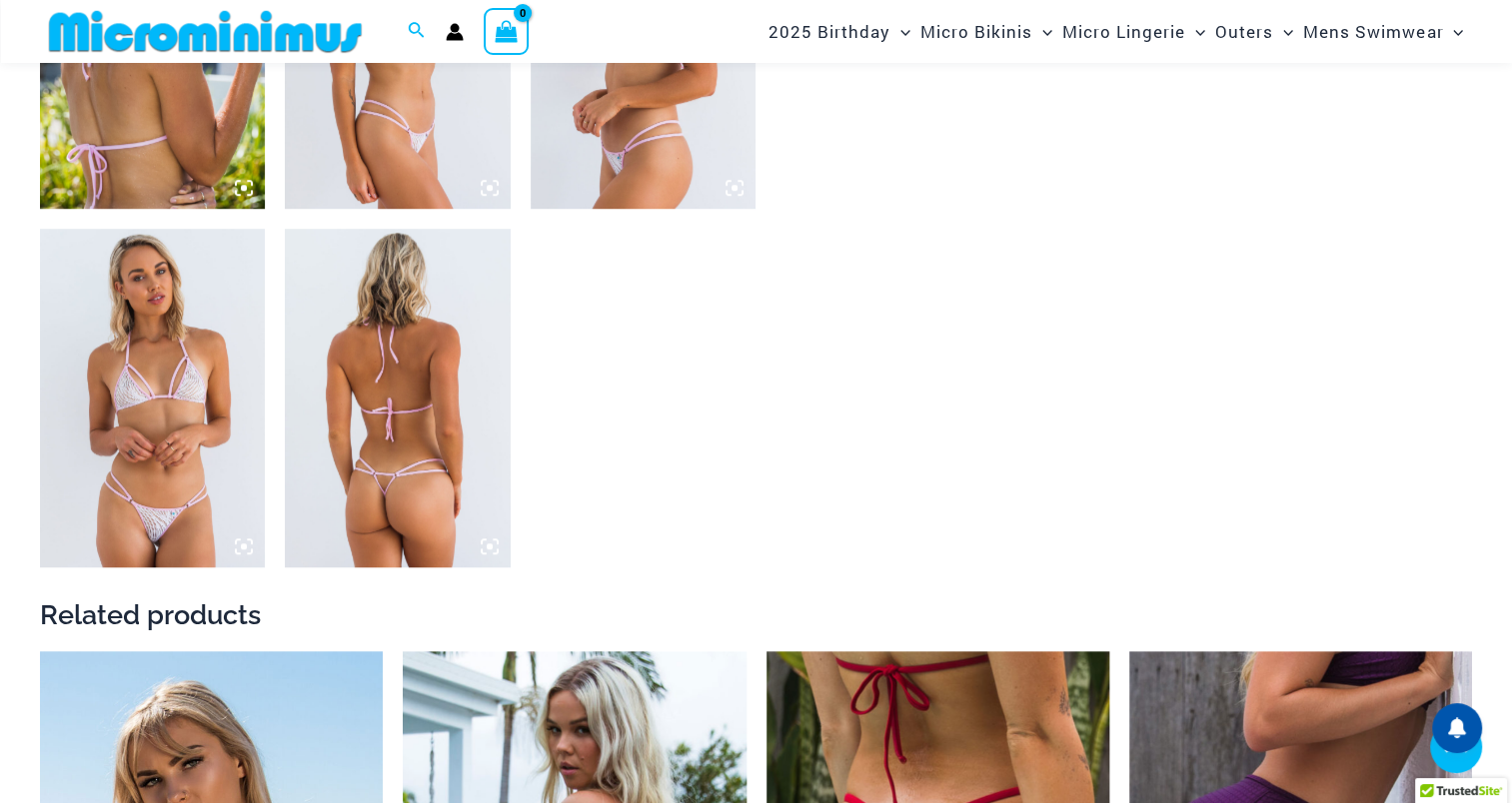 click at bounding box center [152, 398] 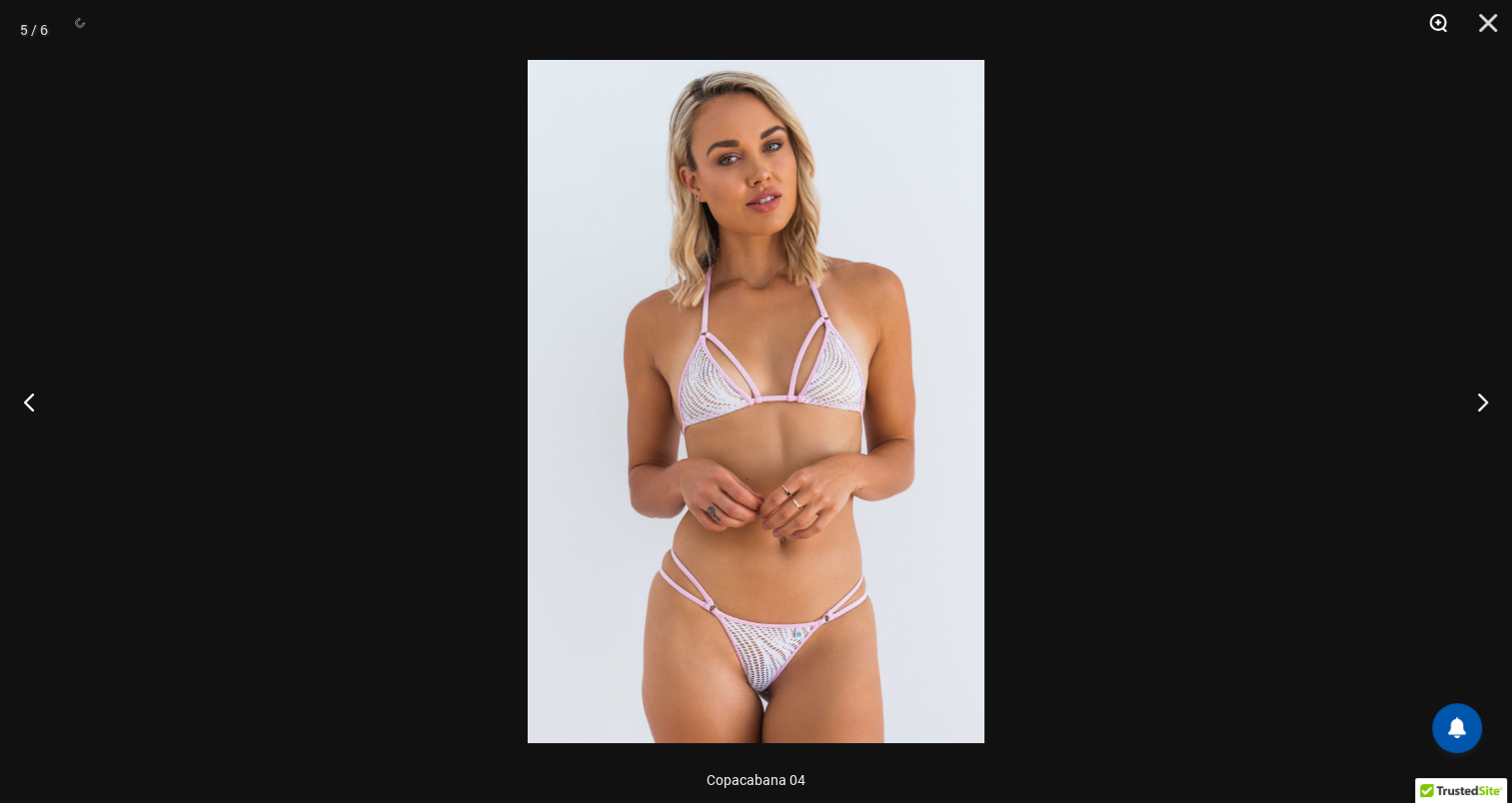 click at bounding box center (1431, 30) 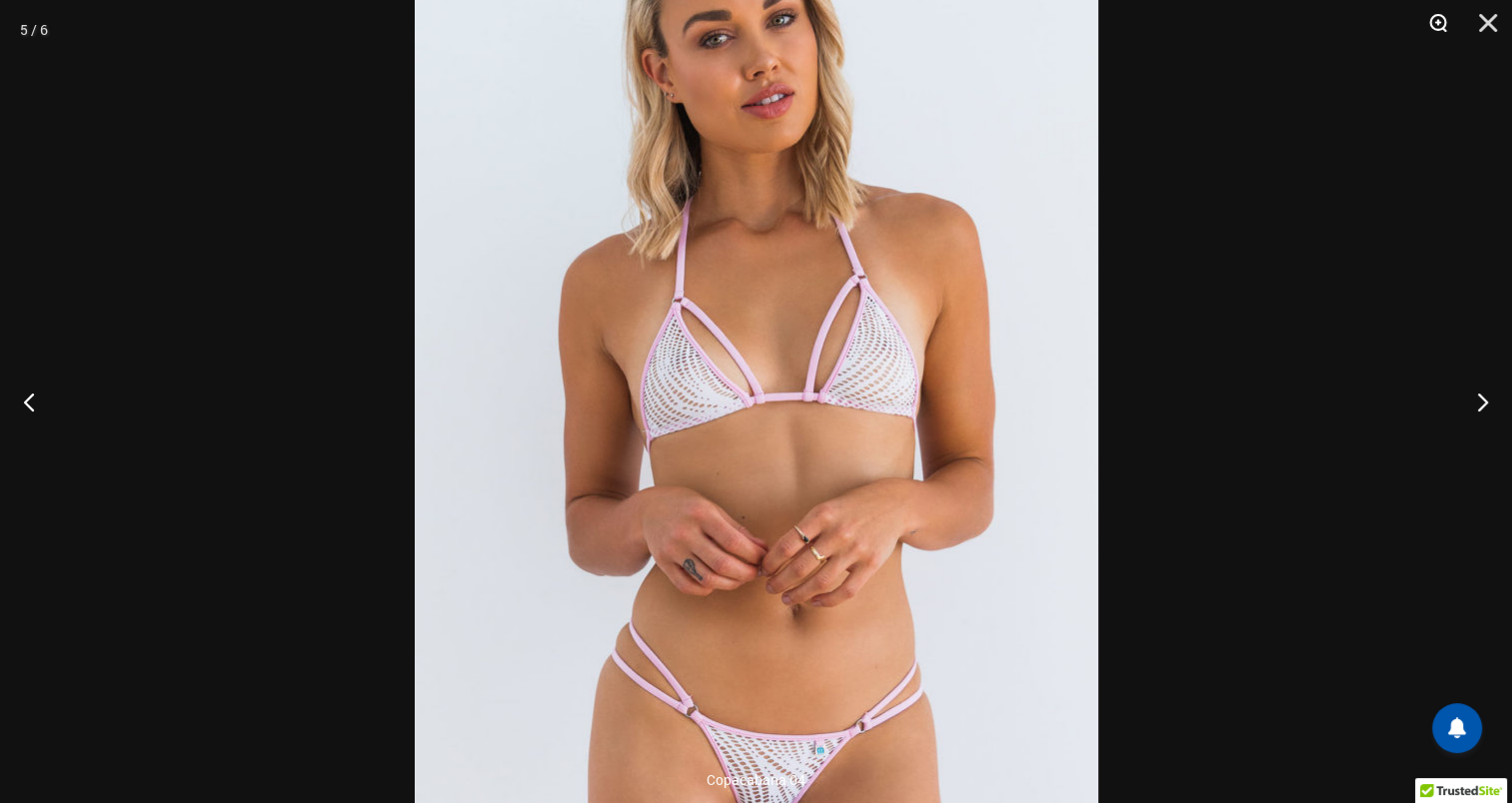 click at bounding box center [1431, 30] 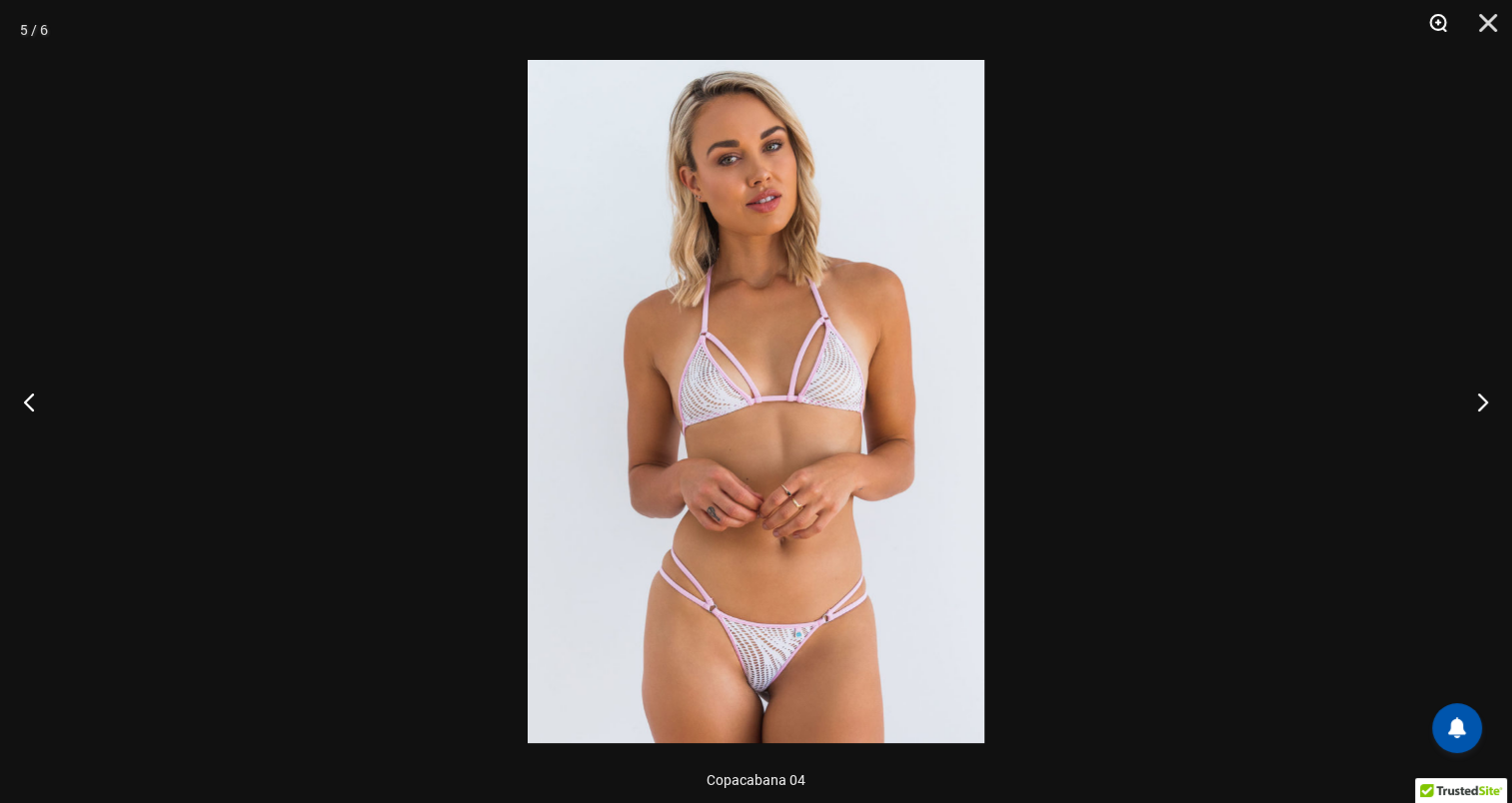click at bounding box center [1431, 30] 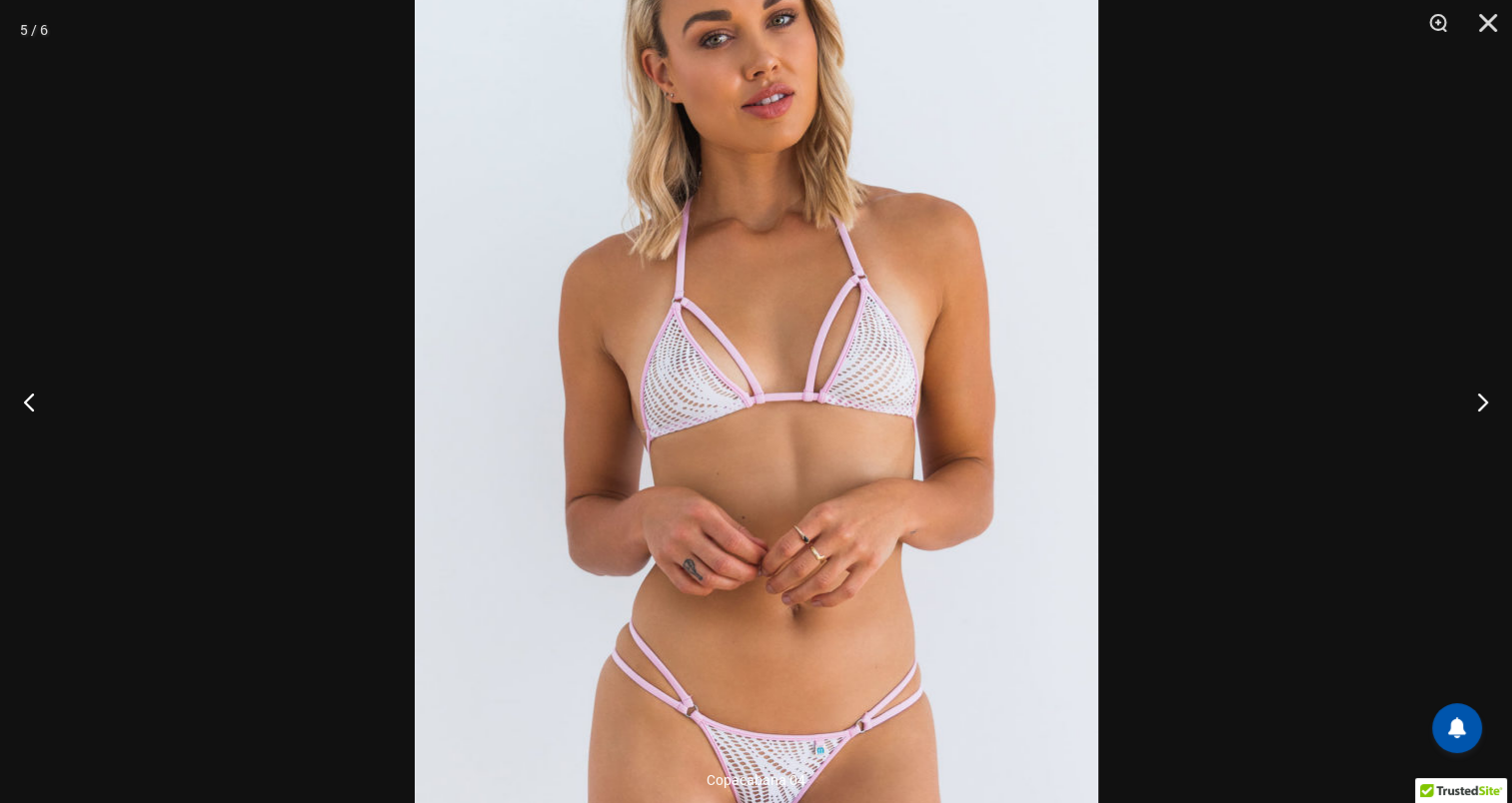 scroll, scrollTop: 2106, scrollLeft: 0, axis: vertical 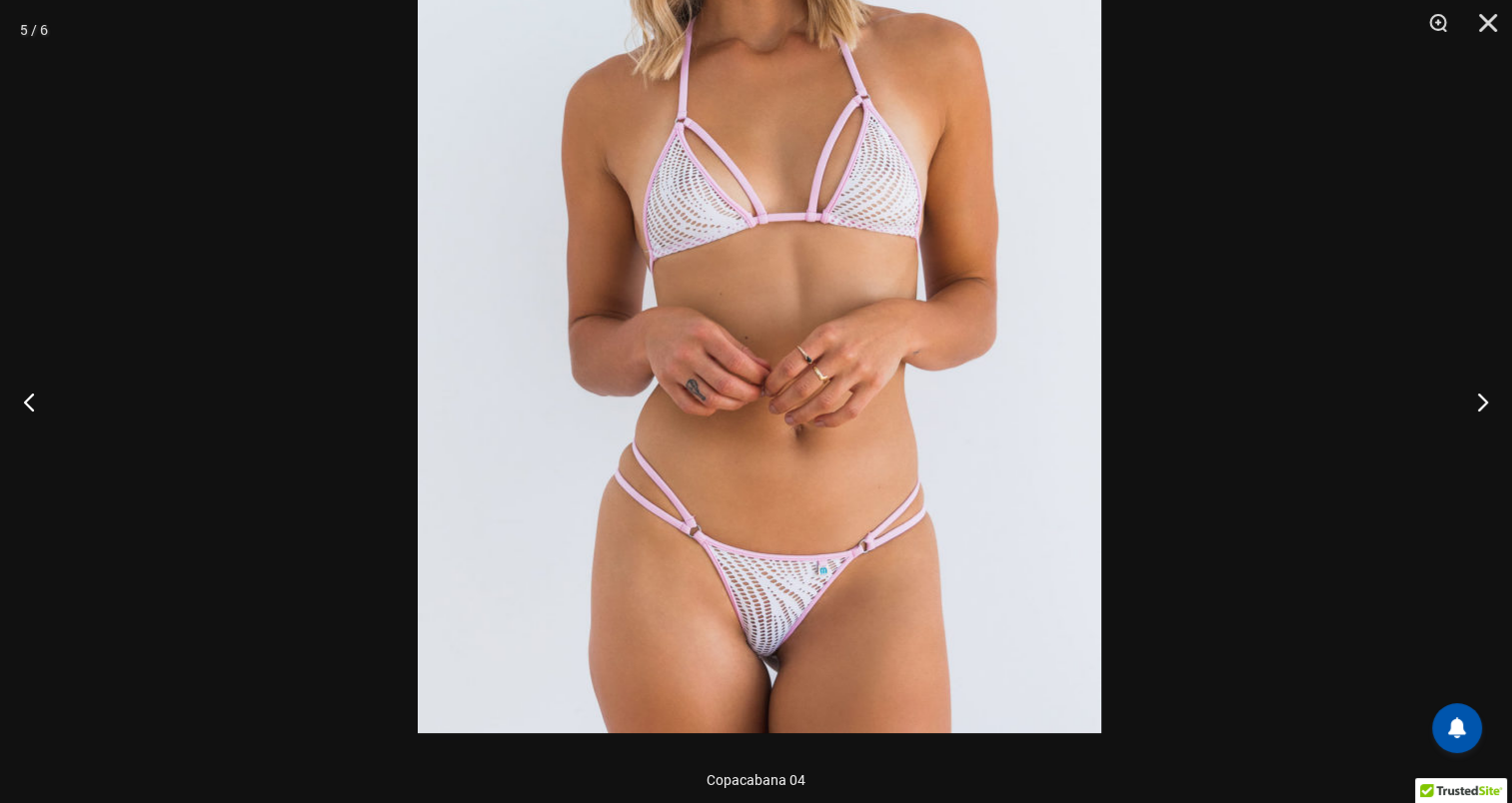 click at bounding box center (759, 222) 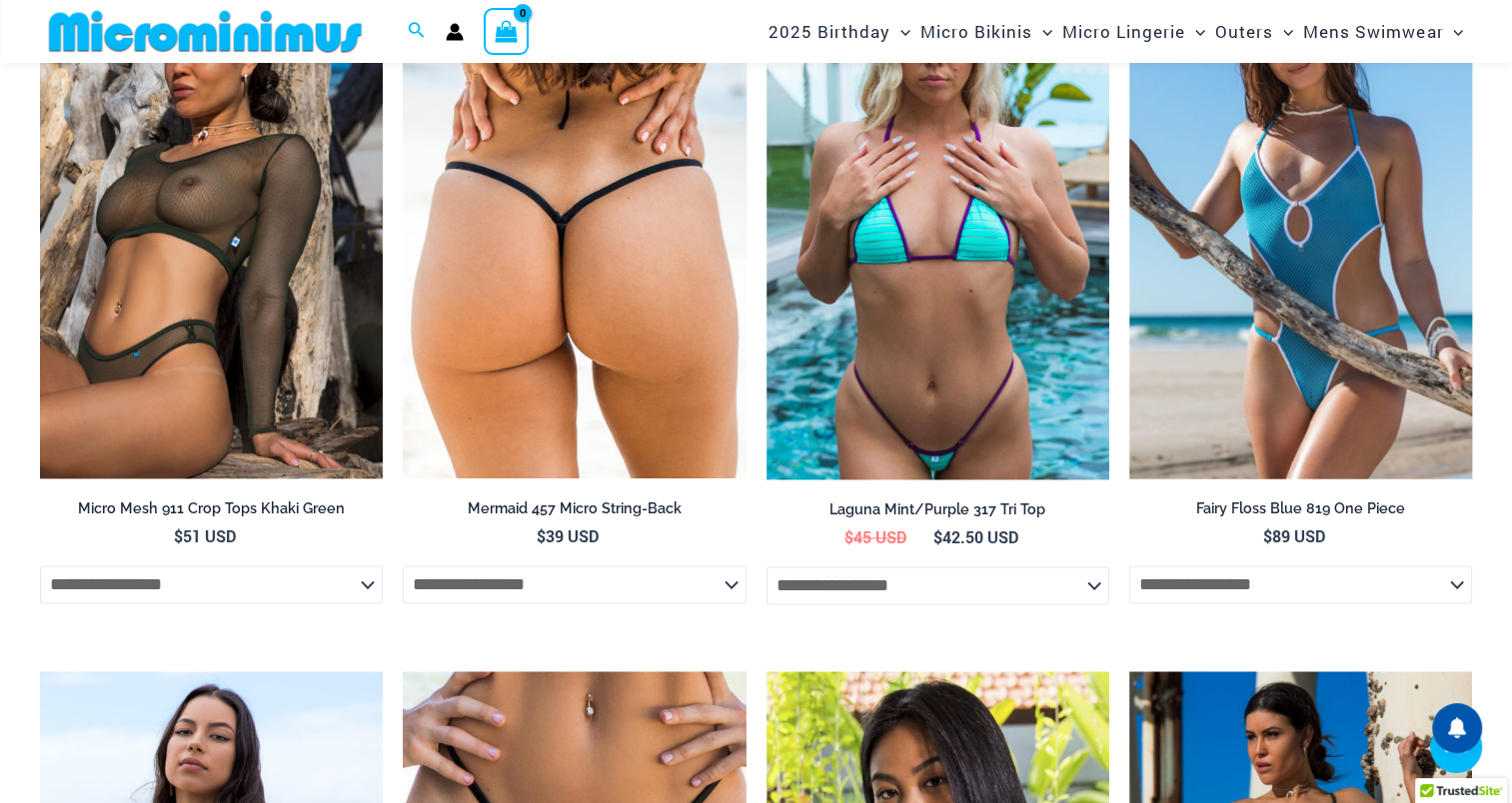 scroll, scrollTop: 1532, scrollLeft: 0, axis: vertical 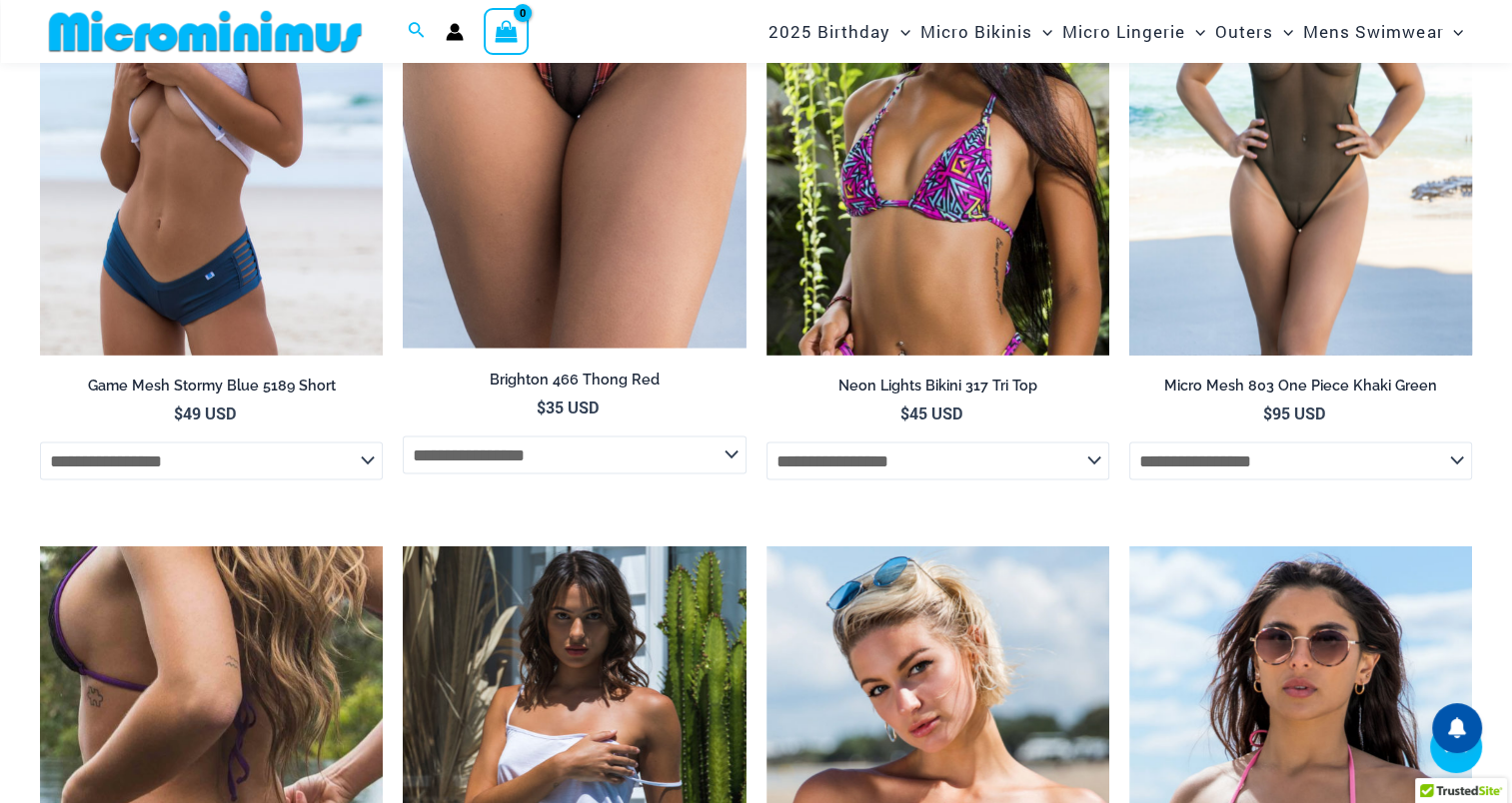 click at bounding box center (1300, 97) 